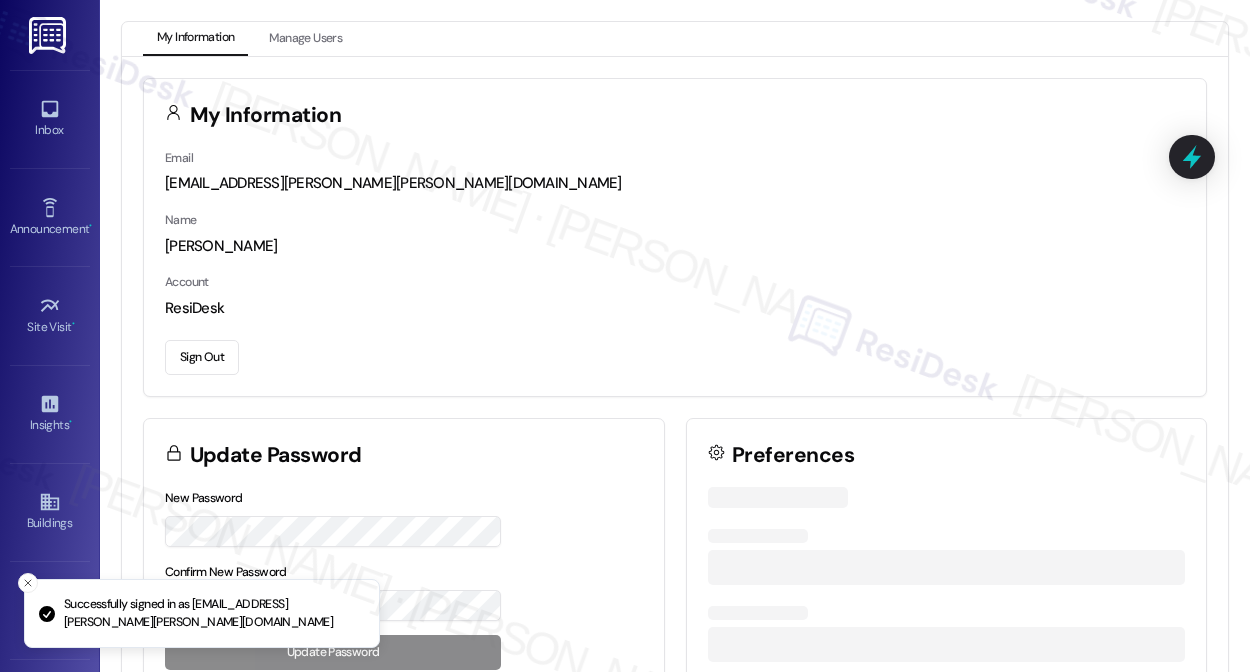 scroll, scrollTop: 0, scrollLeft: 0, axis: both 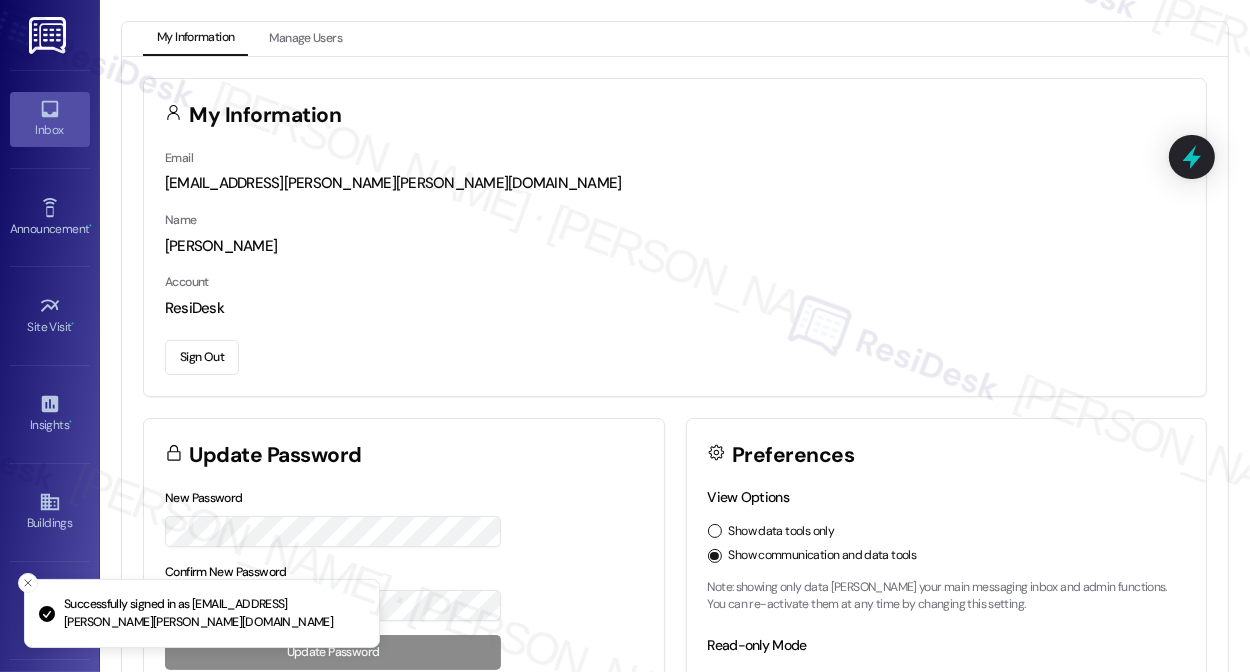 click on "Inbox" at bounding box center [50, 130] 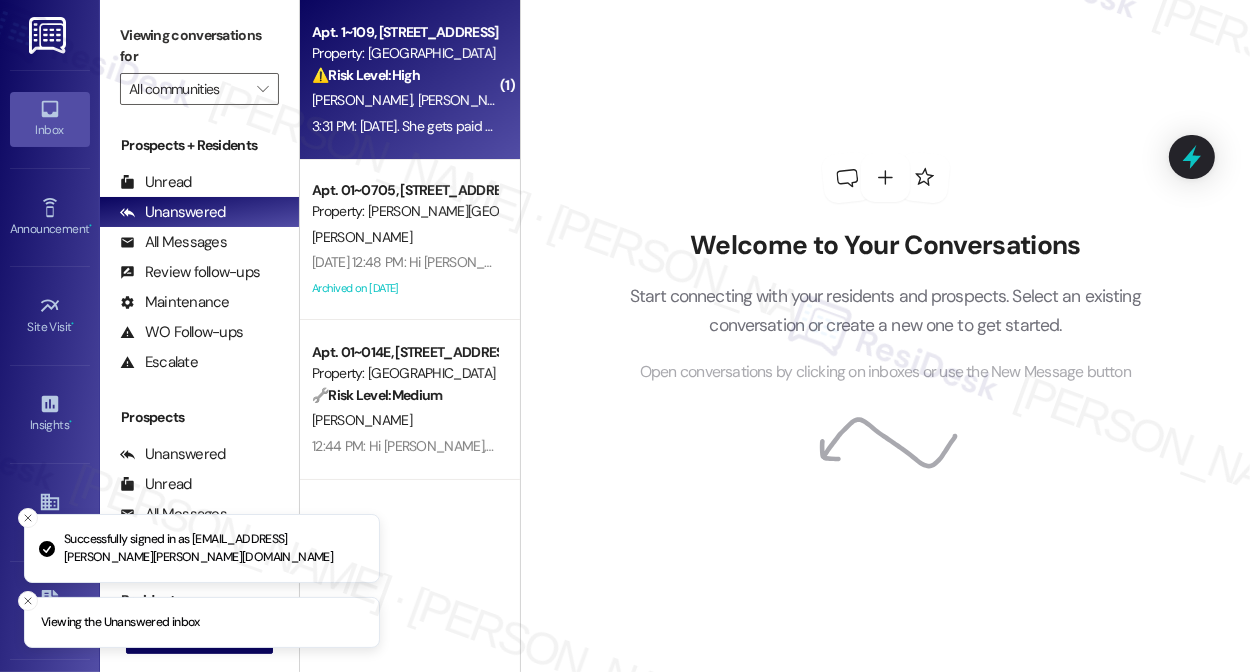 click on "Apt. 1~109, [STREET_ADDRESS] Property: [GEOGRAPHIC_DATA] ⚠️  Risk Level:  High The resident indicates rent will be paid after the grace period, which will incur late fees. This is a financial concern that needs to be addressed. [PERSON_NAME] [PERSON_NAME] 3:31 PM: [DATE]. She gets paid Bi weekly 3:31 PM: [DATE]. She gets paid Bi weekly" at bounding box center (410, 80) 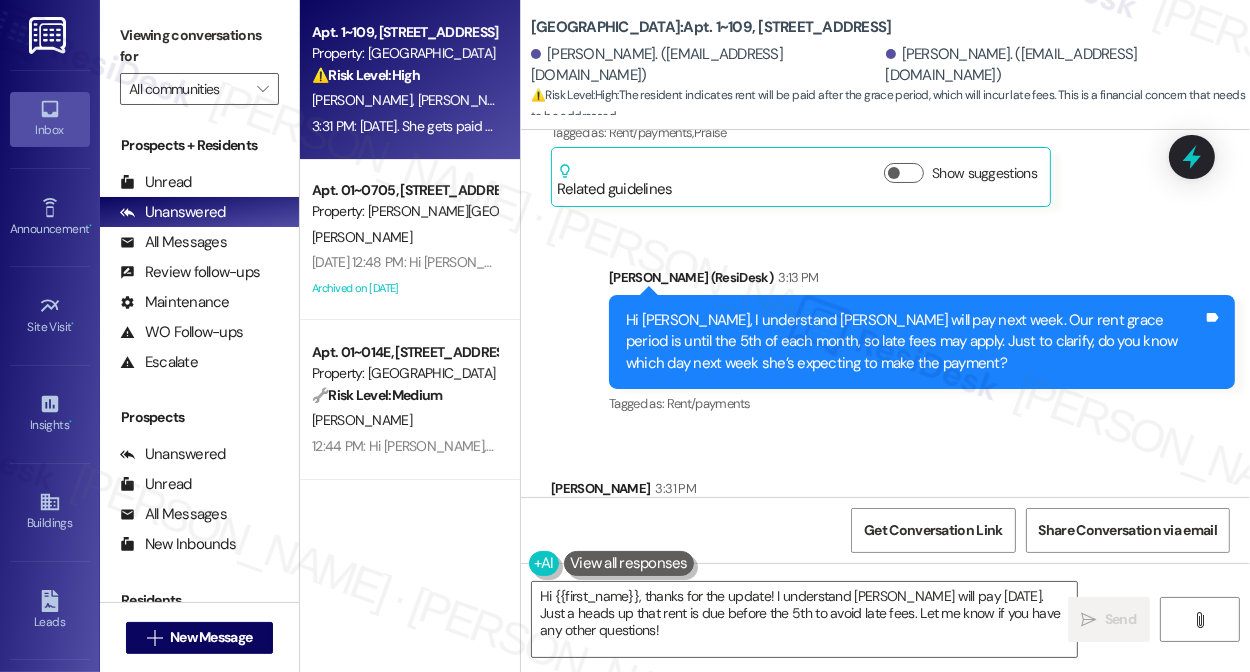 scroll, scrollTop: 1617, scrollLeft: 0, axis: vertical 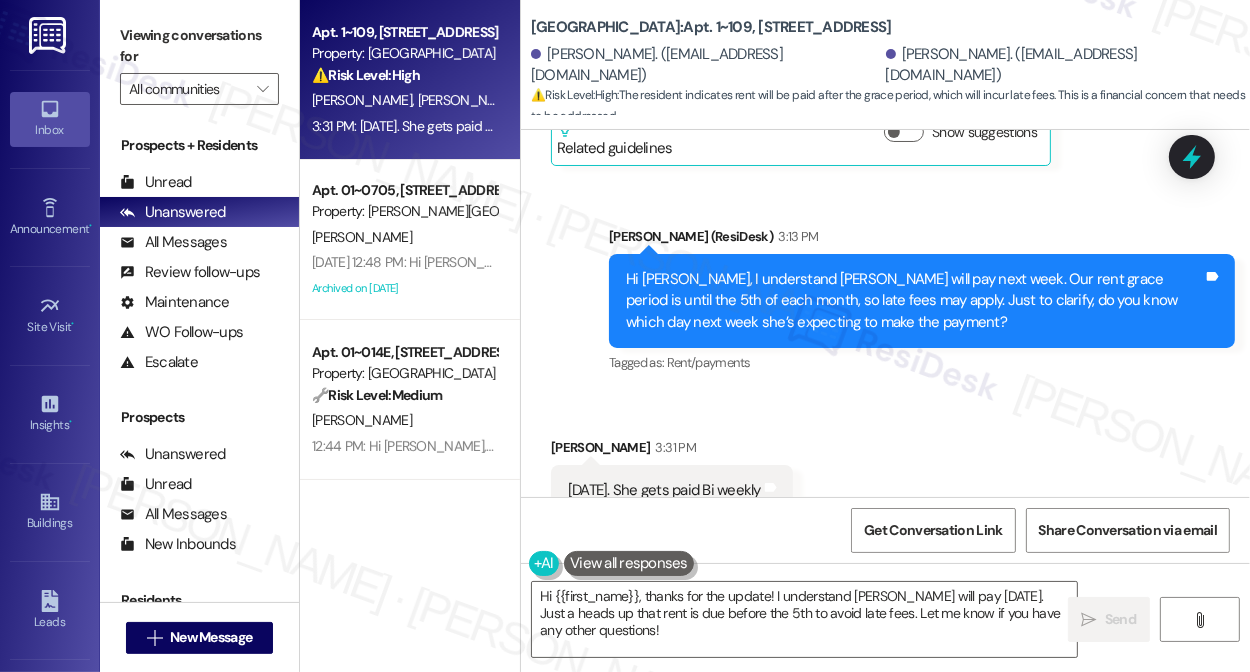 click on "[DATE]. She gets paid Bi weekly" at bounding box center [664, 490] 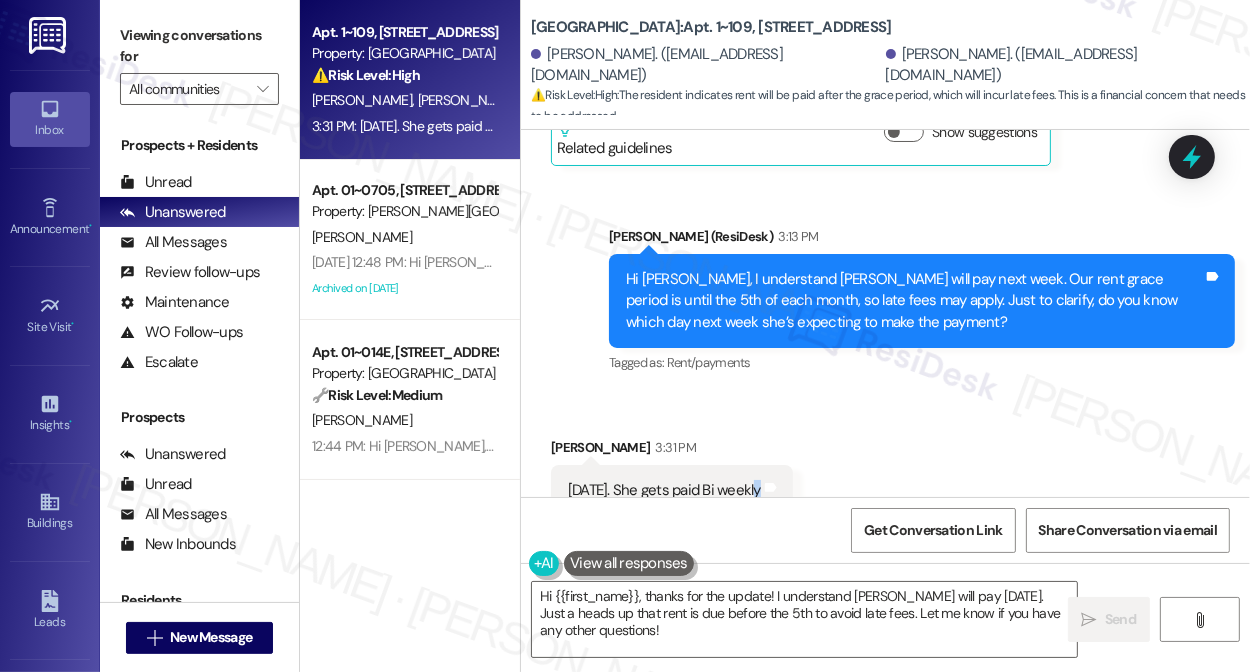 click on "[DATE]. She gets paid Bi weekly" at bounding box center (664, 490) 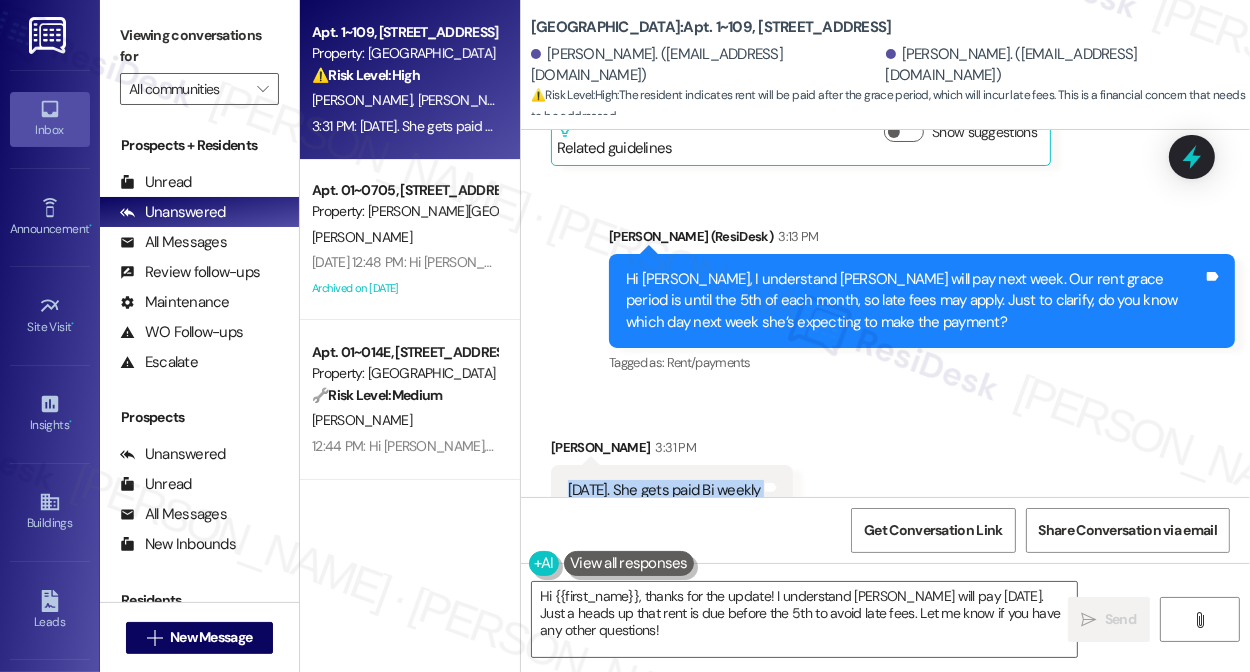 click on "[DATE]. She gets paid Bi weekly" at bounding box center (664, 490) 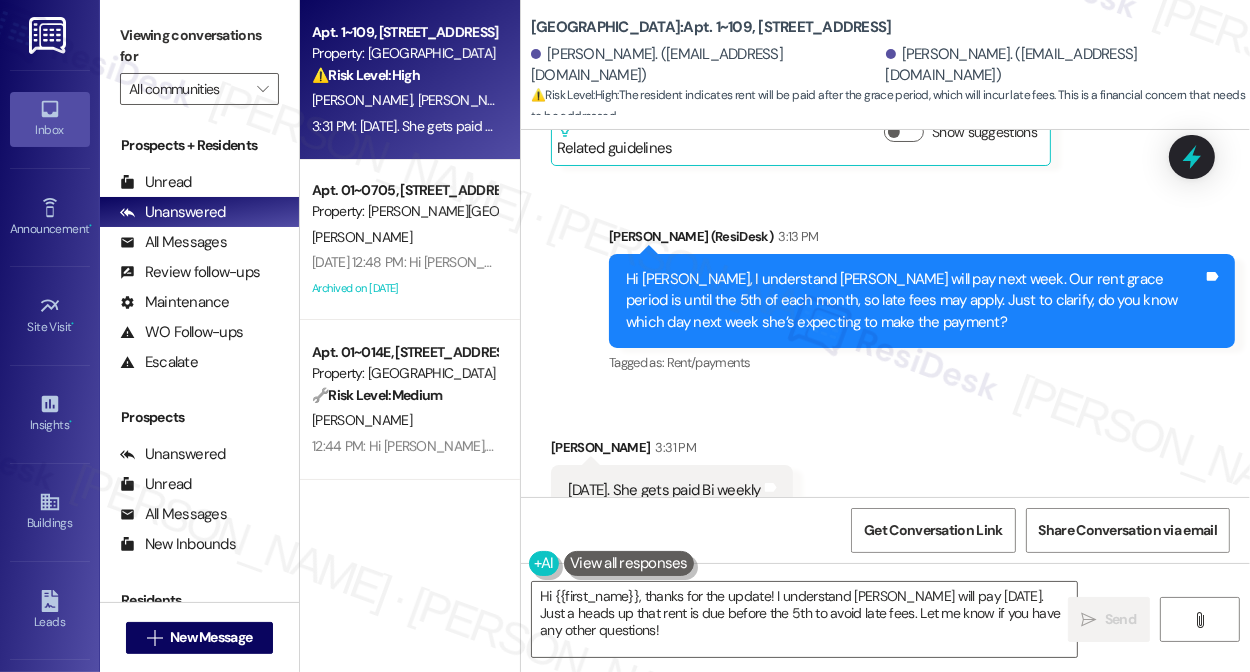 click on "Hi [PERSON_NAME], I understand [PERSON_NAME] will pay next week. Our rent grace period is until the 5th of each month, so late fees may apply. Just to clarify, do you know which day next week she’s expecting to make the payment?" at bounding box center (914, 301) 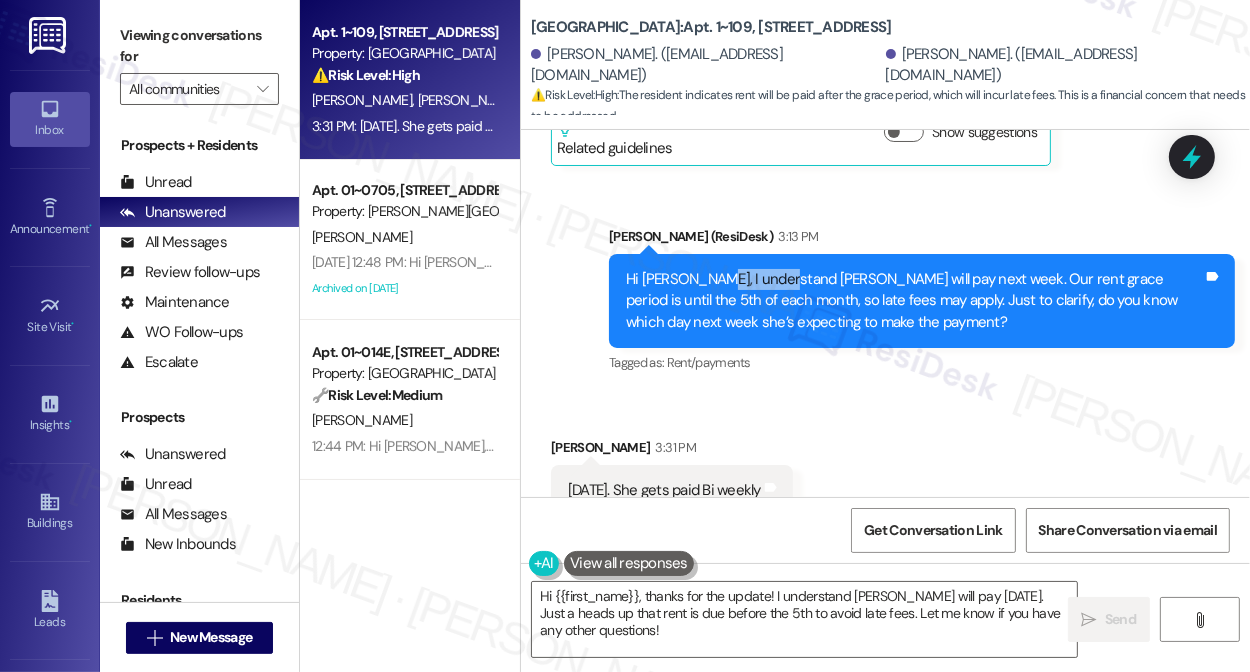 click on "Hi [PERSON_NAME], I understand [PERSON_NAME] will pay next week. Our rent grace period is until the 5th of each month, so late fees may apply. Just to clarify, do you know which day next week she’s expecting to make the payment?" at bounding box center [914, 301] 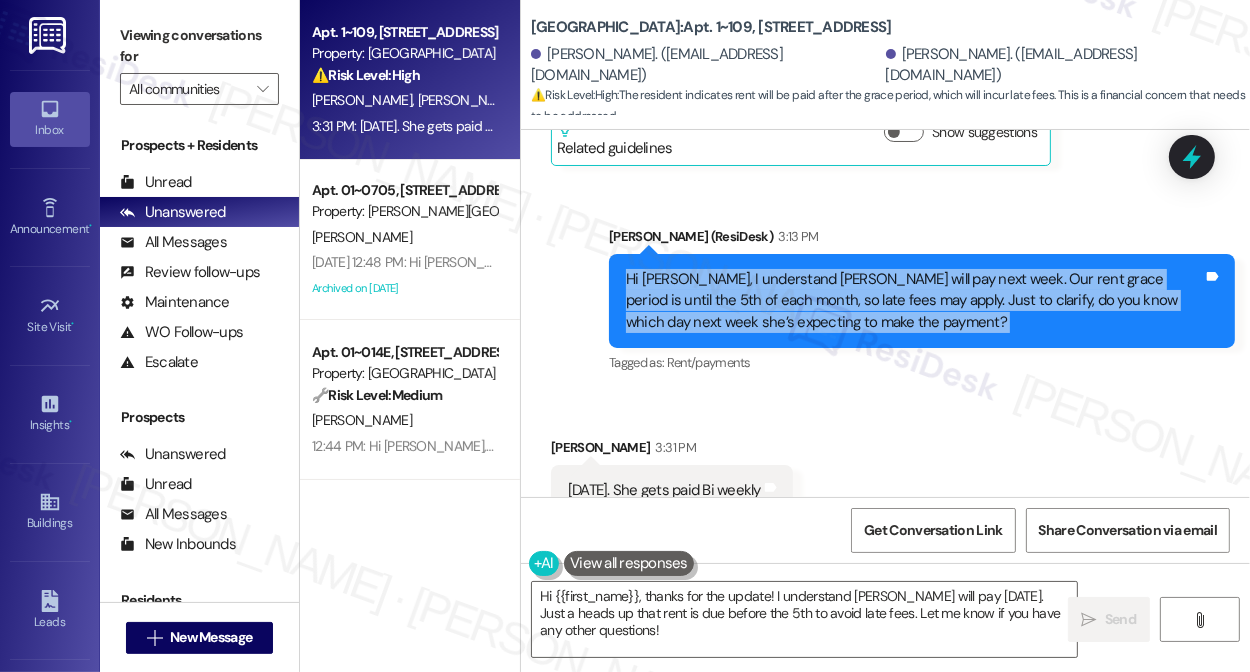 click on "Hi [PERSON_NAME], I understand [PERSON_NAME] will pay next week. Our rent grace period is until the 5th of each month, so late fees may apply. Just to clarify, do you know which day next week she’s expecting to make the payment?" at bounding box center (914, 301) 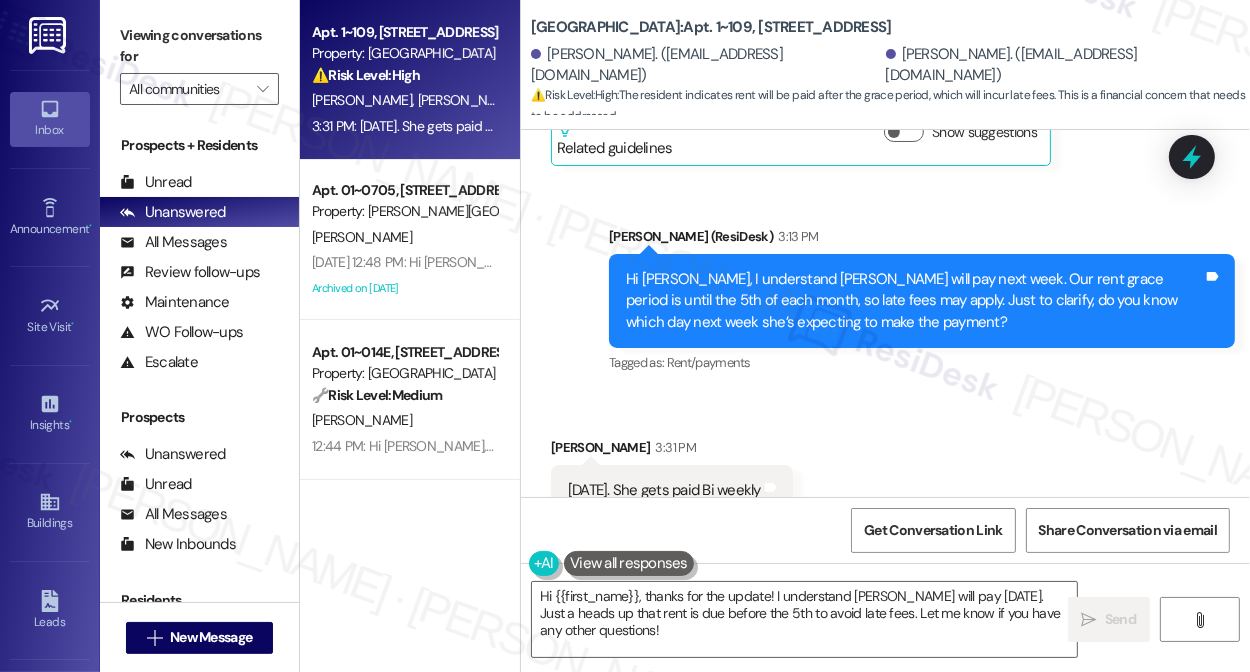 click on "Tagged as:   Rent/payments Click to highlight conversations about Rent/payments" at bounding box center (922, 362) 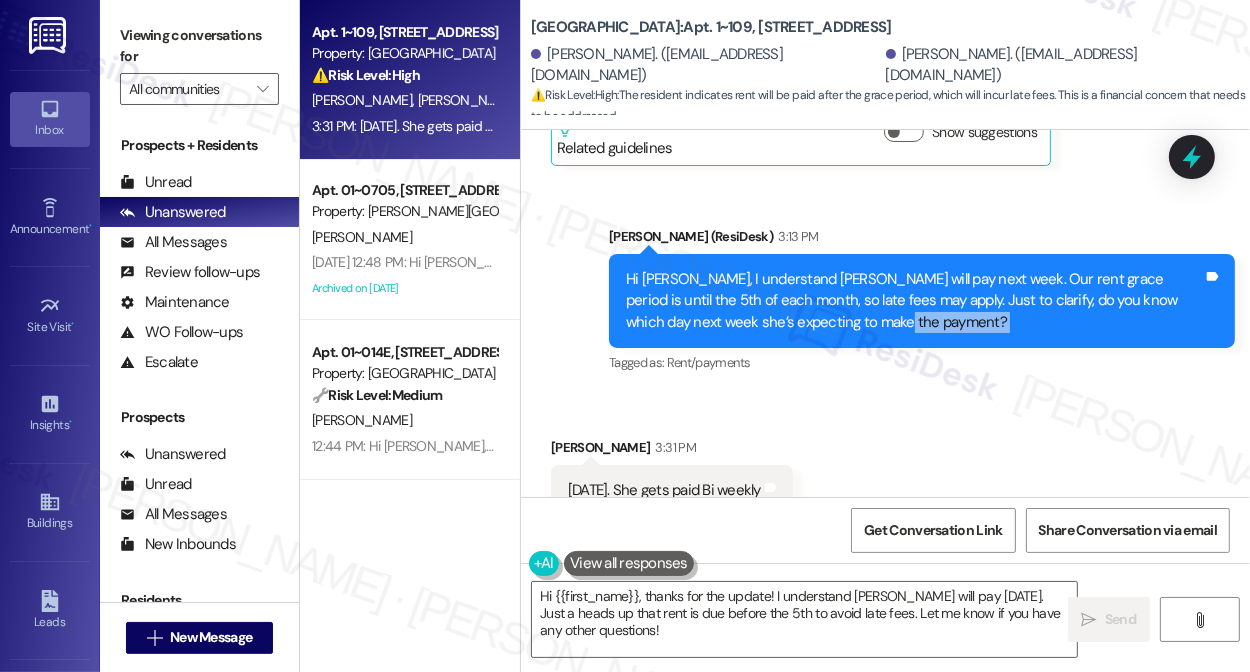 click on "Hi [PERSON_NAME], I understand [PERSON_NAME] will pay next week. Our rent grace period is until the 5th of each month, so late fees may apply. Just to clarify, do you know which day next week she’s expecting to make the payment?" at bounding box center [914, 301] 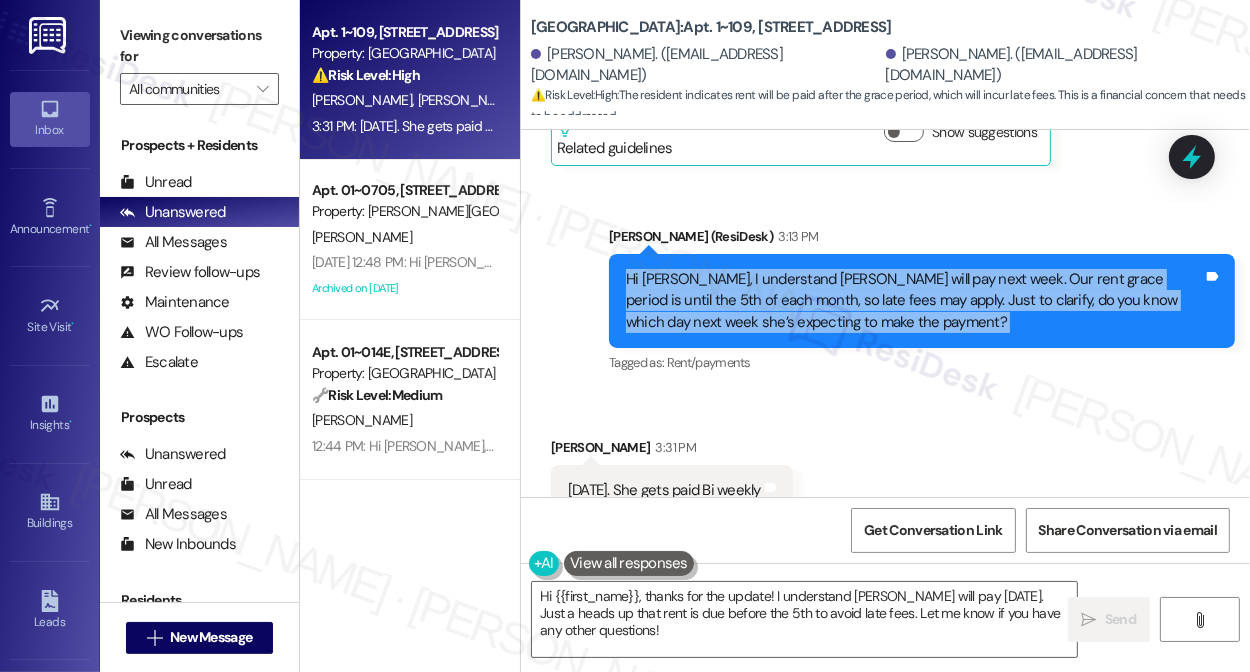 click on "Hi [PERSON_NAME], I understand [PERSON_NAME] will pay next week. Our rent grace period is until the 5th of each month, so late fees may apply. Just to clarify, do you know which day next week she’s expecting to make the payment?" at bounding box center [914, 301] 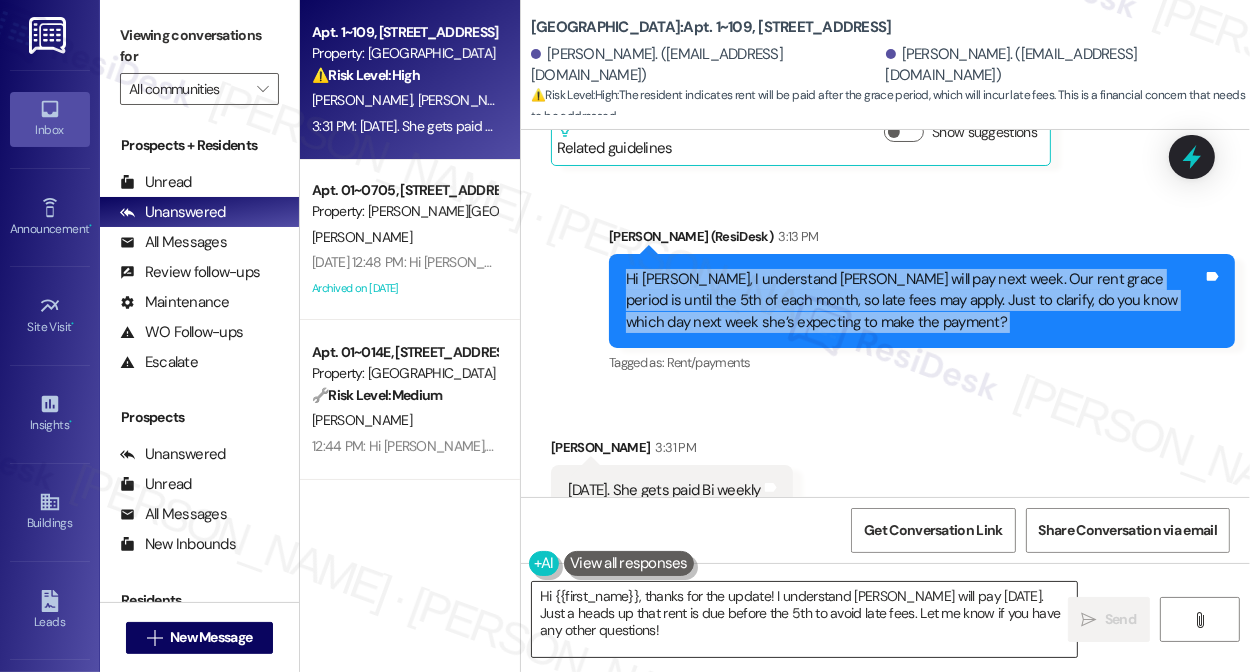 click on "Hi {{first_name}}, thanks for the update! I understand [PERSON_NAME] will pay [DATE]. Just a heads up that rent is due before the 5th to avoid late fees. Let me know if you have any other questions!" at bounding box center (804, 619) 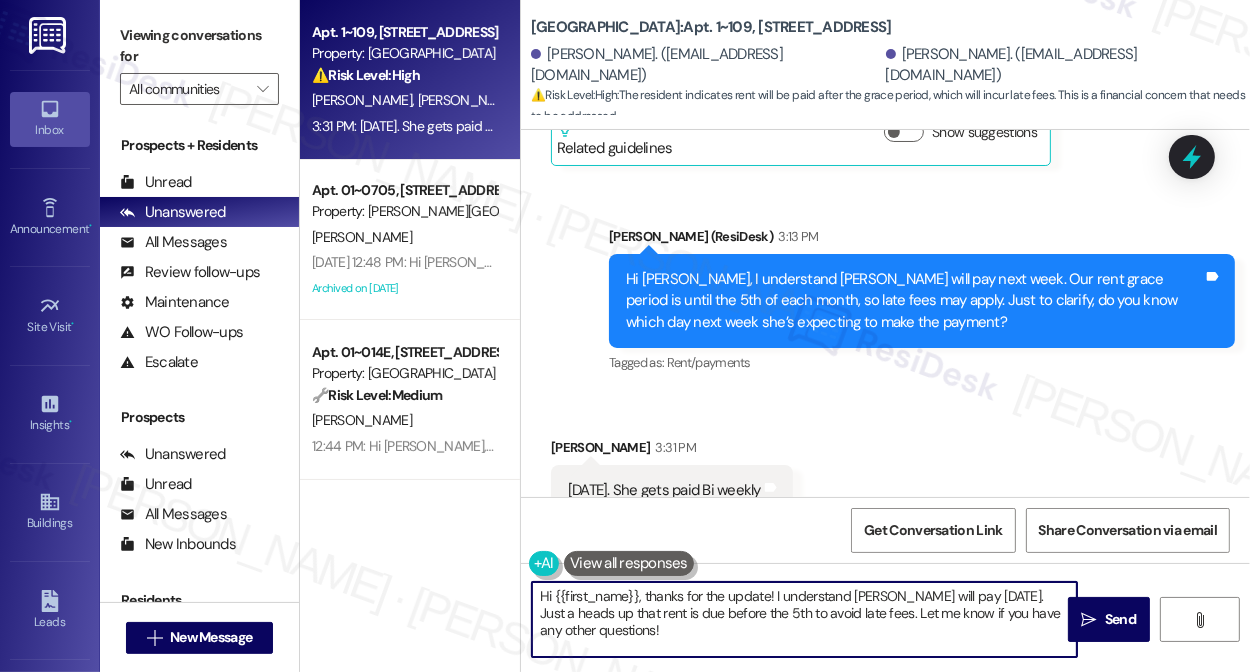 click on "Hi {{first_name}}, thanks for the update! I understand [PERSON_NAME] will pay [DATE]. Just a heads up that rent is due before the 5th to avoid late fees. Let me know if you have any other questions!" at bounding box center [804, 619] 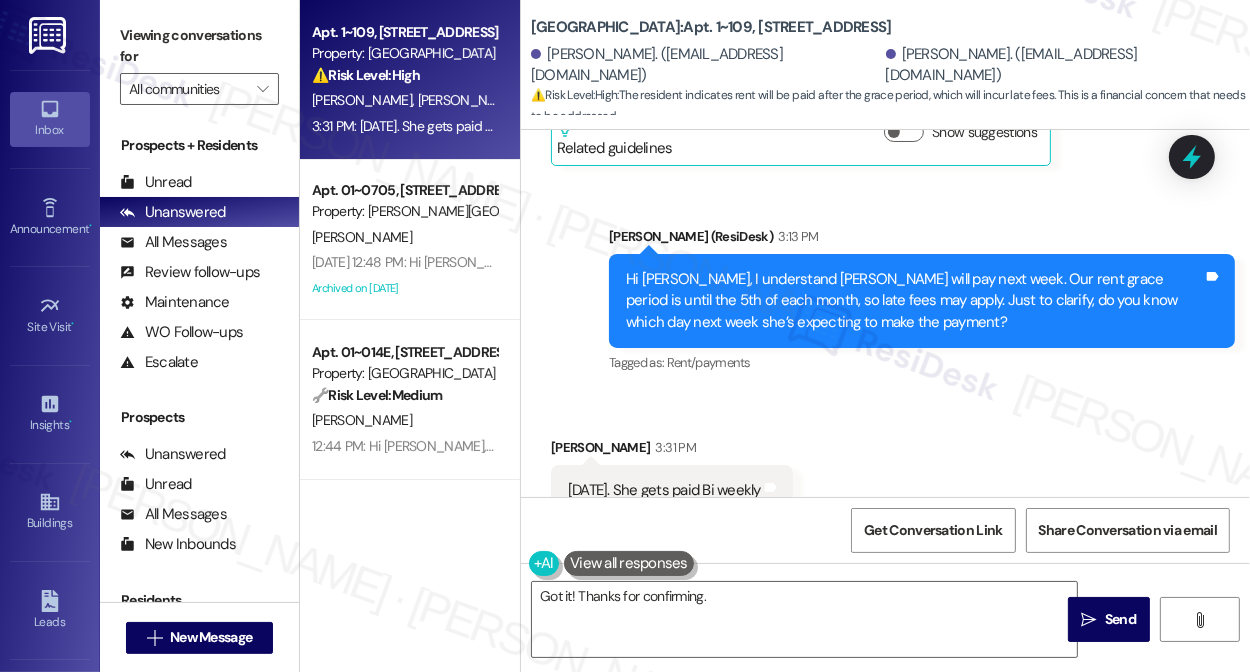 click at bounding box center [629, 563] 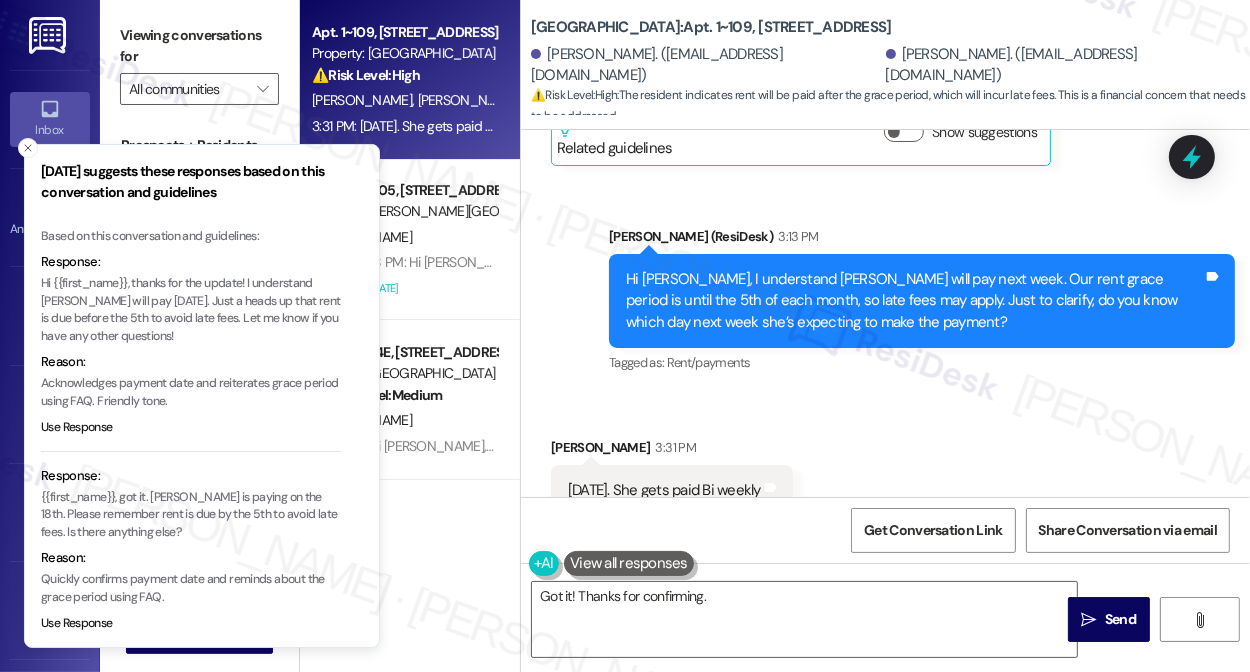 scroll, scrollTop: 229, scrollLeft: 0, axis: vertical 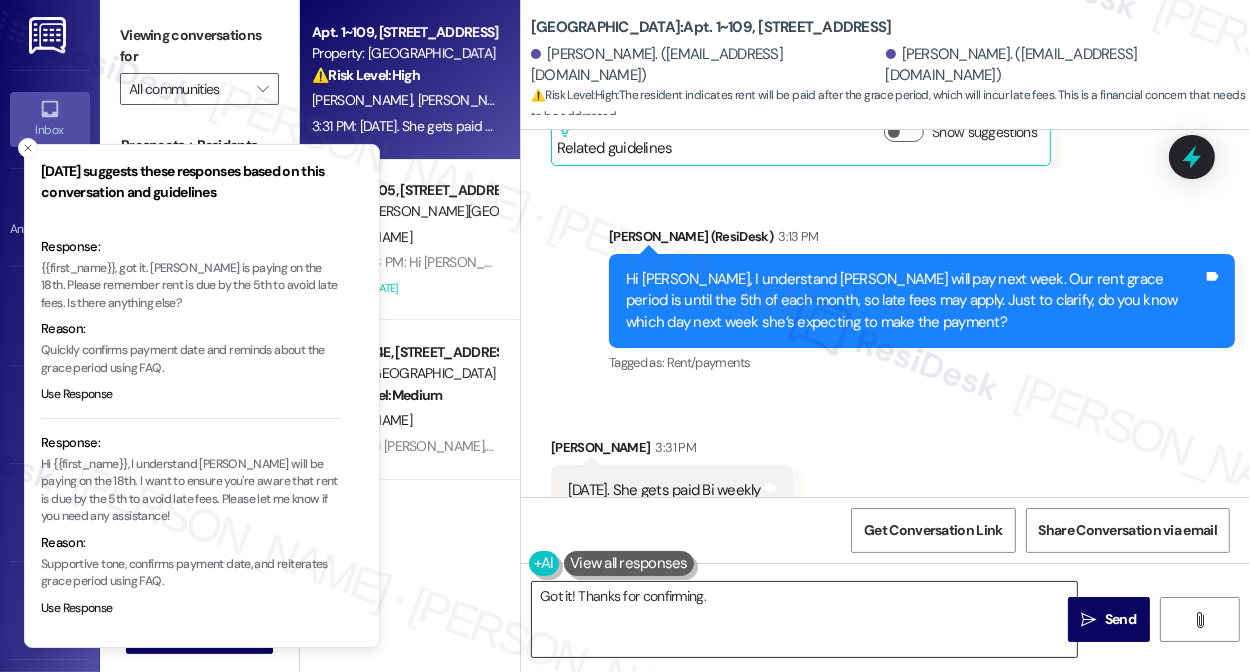 click on "Got it! Thanks for confirming." at bounding box center [804, 619] 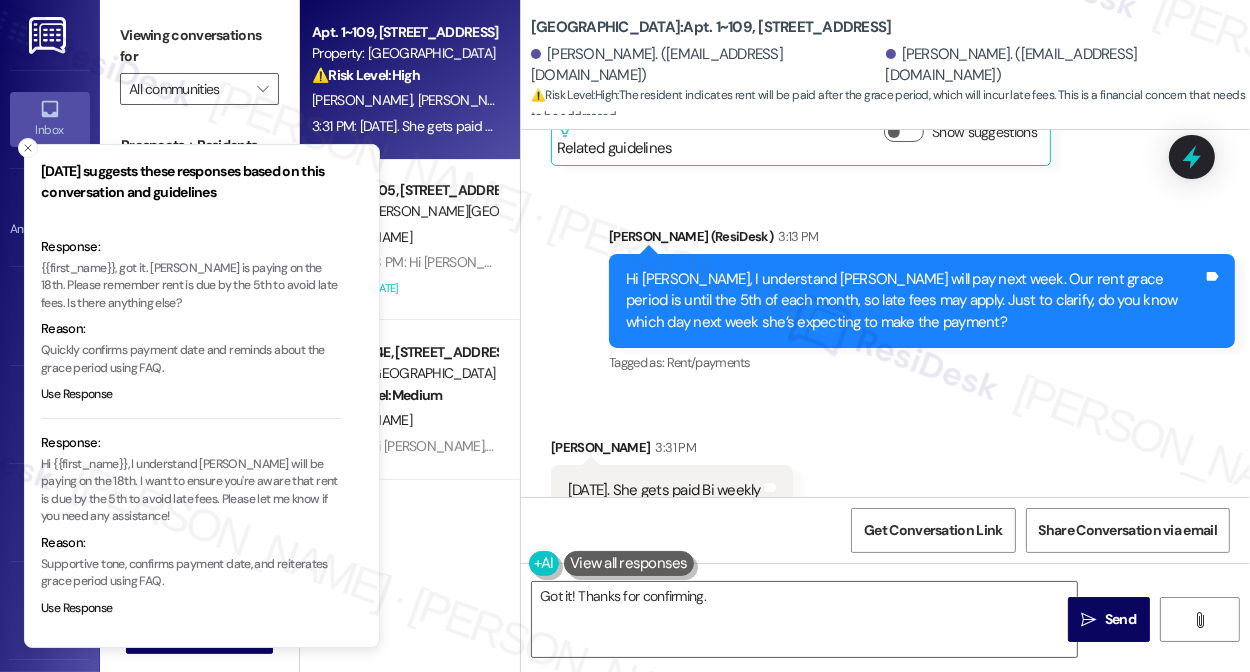 click on "[PERSON_NAME] 3:31 PM" at bounding box center [672, 451] 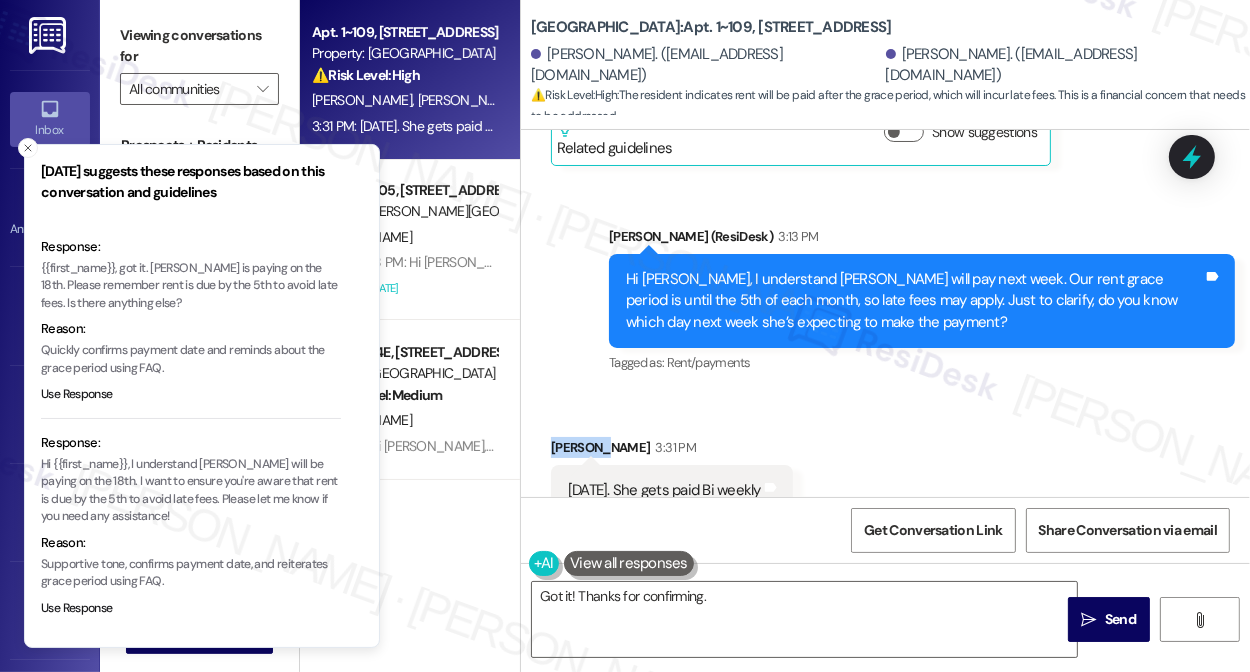 click on "[PERSON_NAME] 3:31 PM" at bounding box center [672, 451] 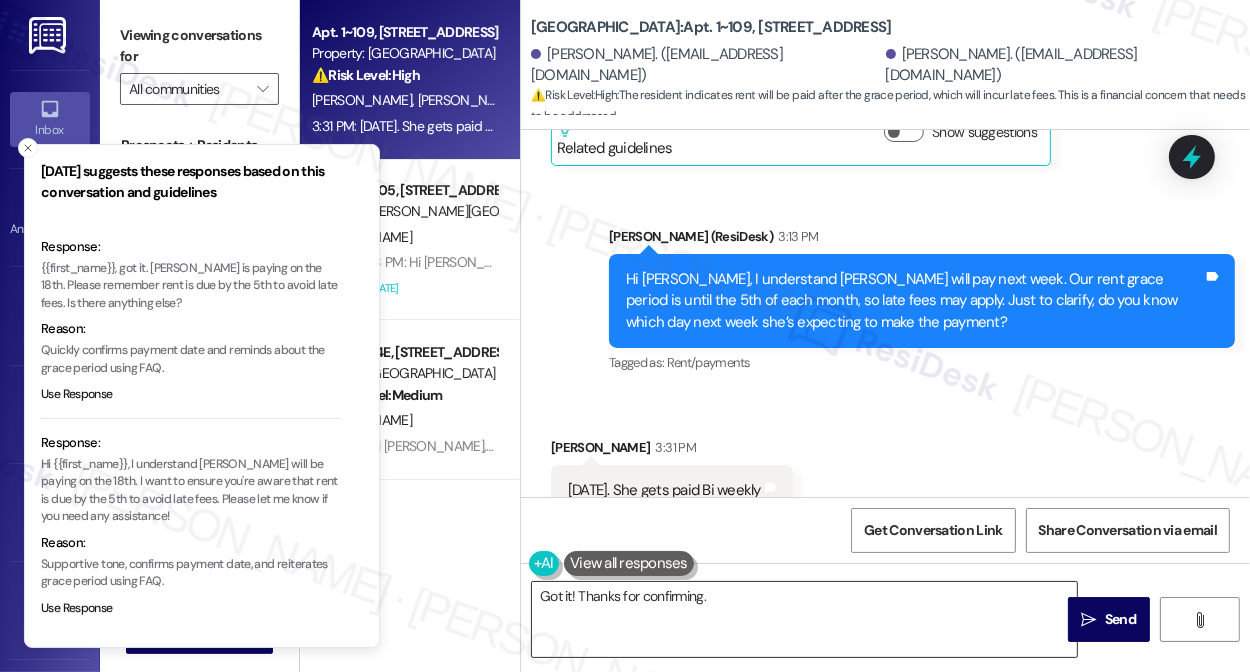 click on "Got it! Thanks for confirming." at bounding box center (804, 619) 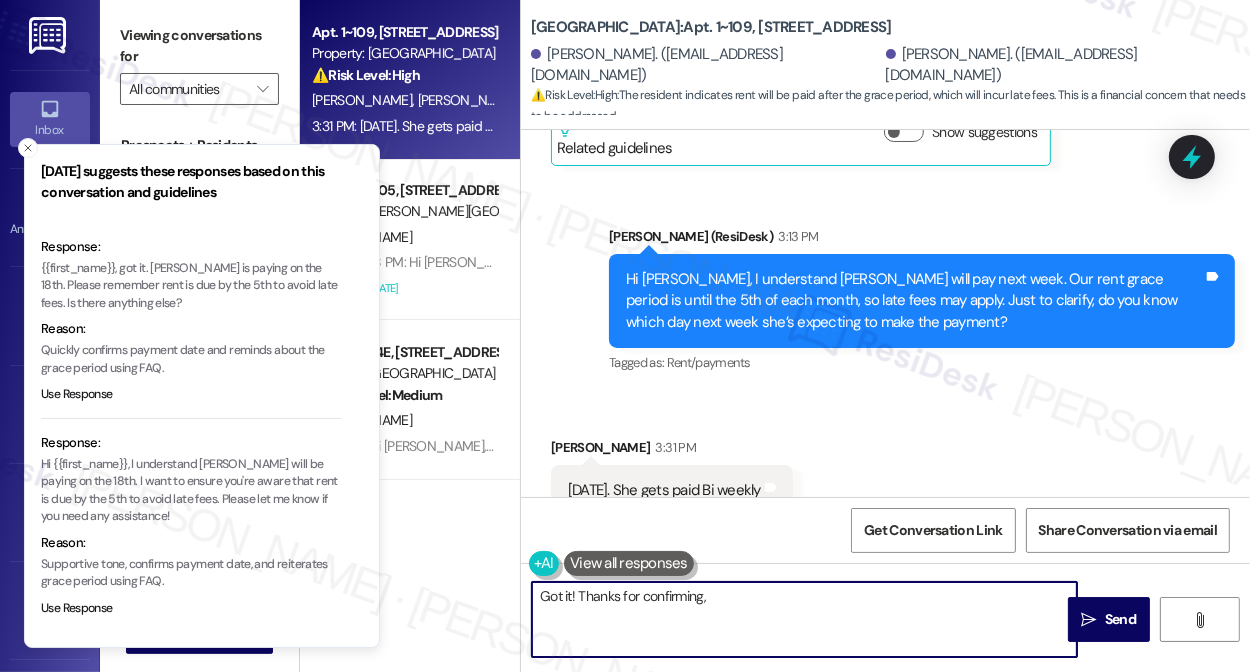 paste on "[PERSON_NAME]" 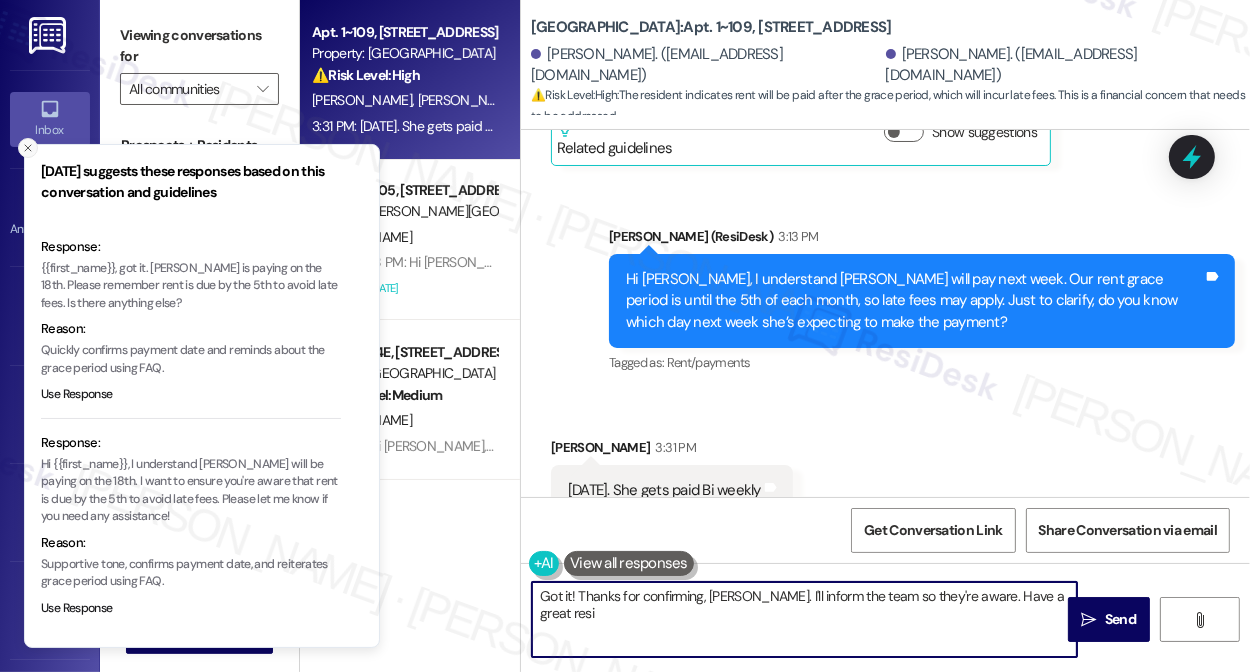 click 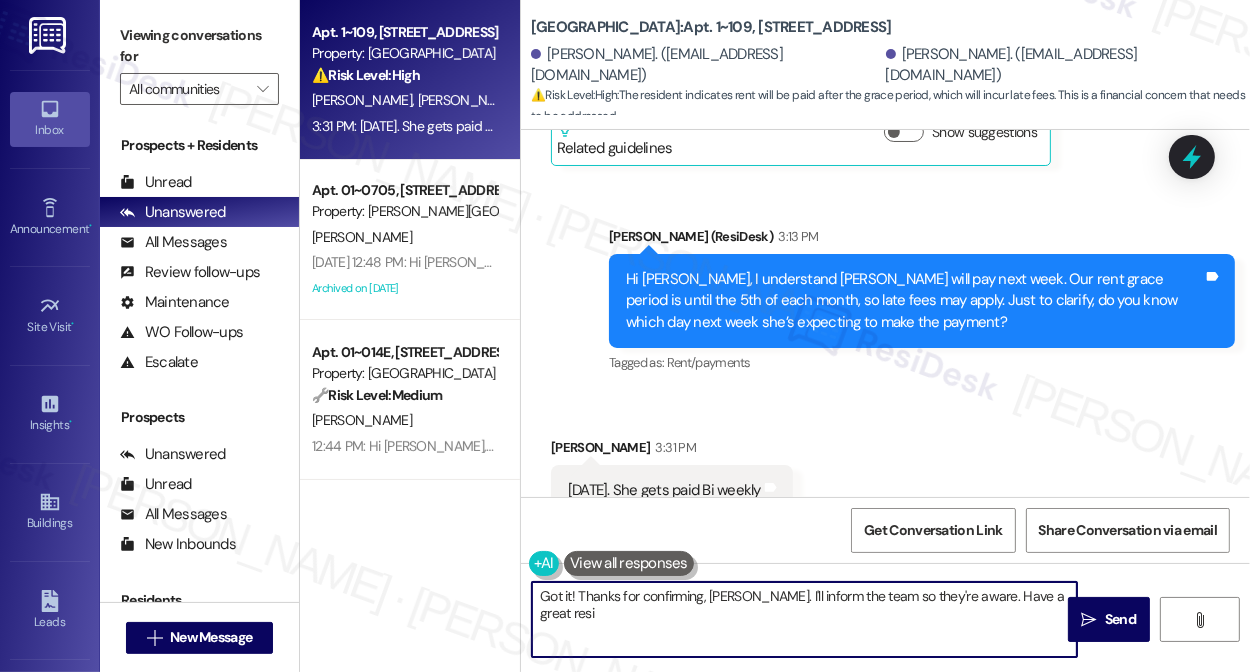 click on "Got it! Thanks for confirming, [PERSON_NAME]. I'll inform the team so they're aware. Have a great resi" at bounding box center (804, 619) 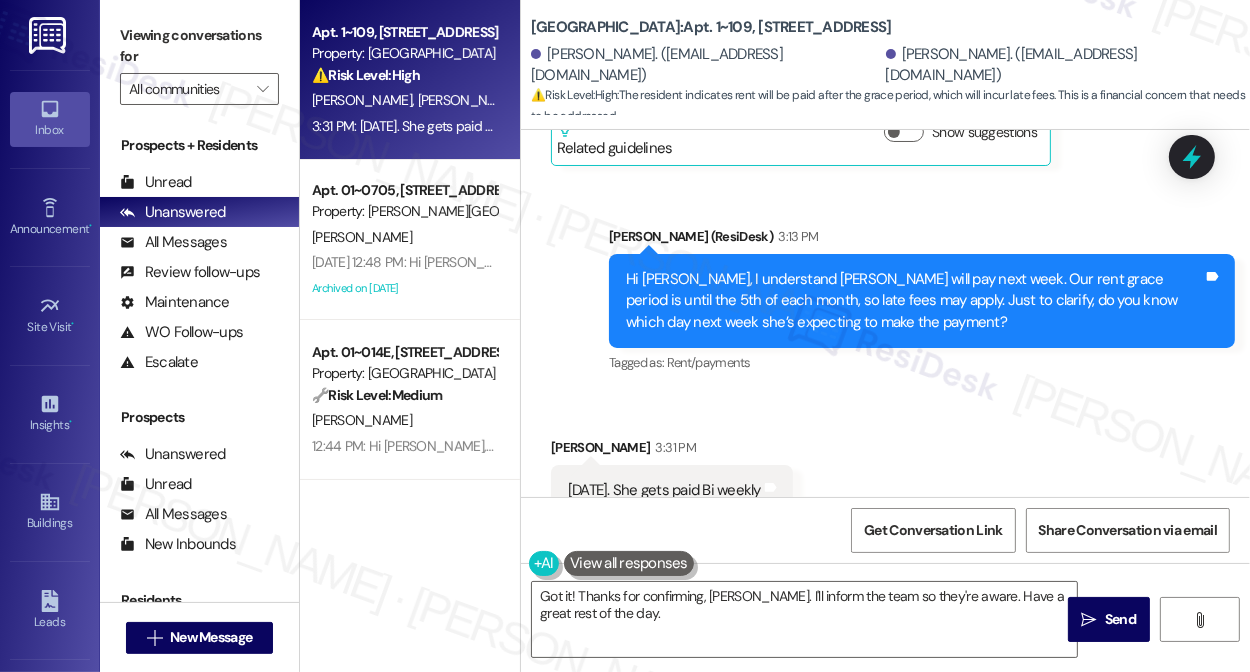 click on "Tagged as:   Rent/payments Click to highlight conversations about Rent/payments" at bounding box center [922, 362] 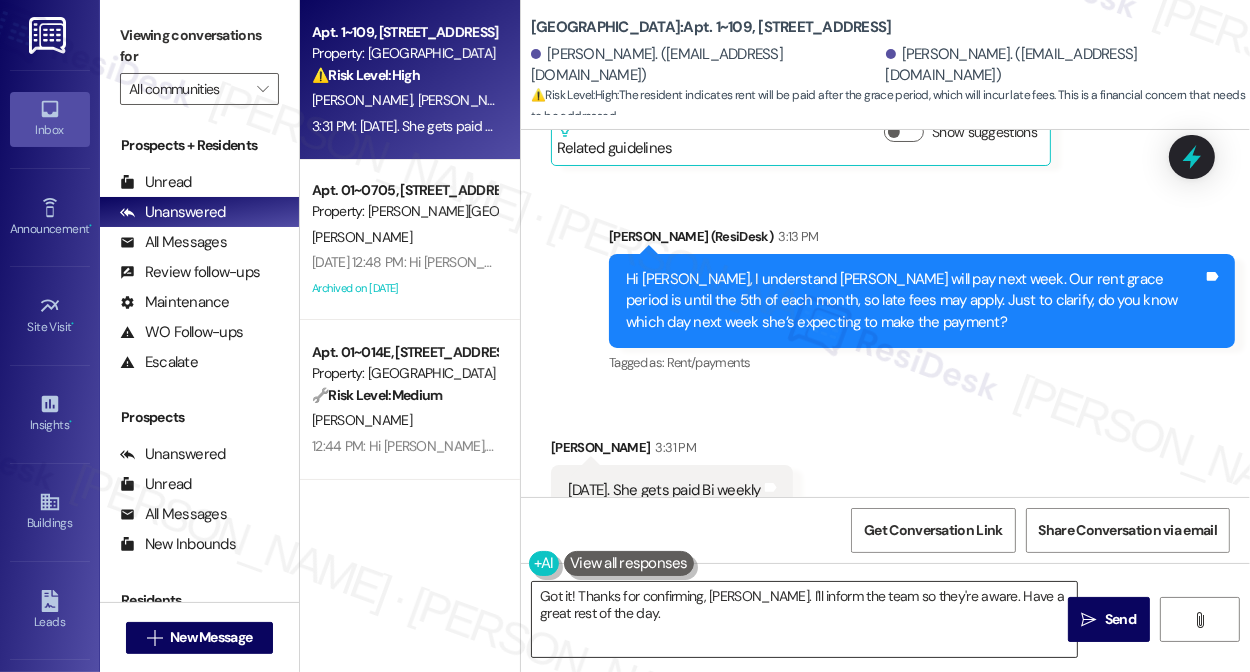 click on "Got it! Thanks for confirming, [PERSON_NAME]. I'll inform the team so they're aware. Have a great rest of the day." at bounding box center (804, 619) 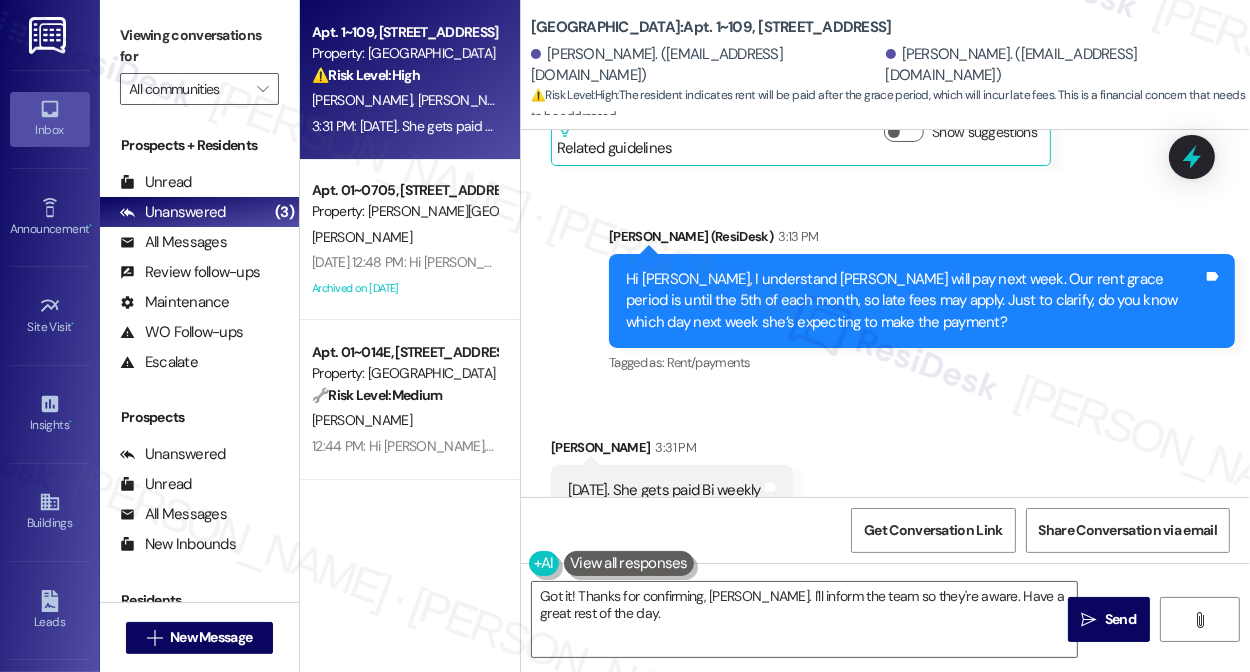 click on "Tagged as:   Rent/payments Click to highlight conversations about Rent/payments" at bounding box center (922, 362) 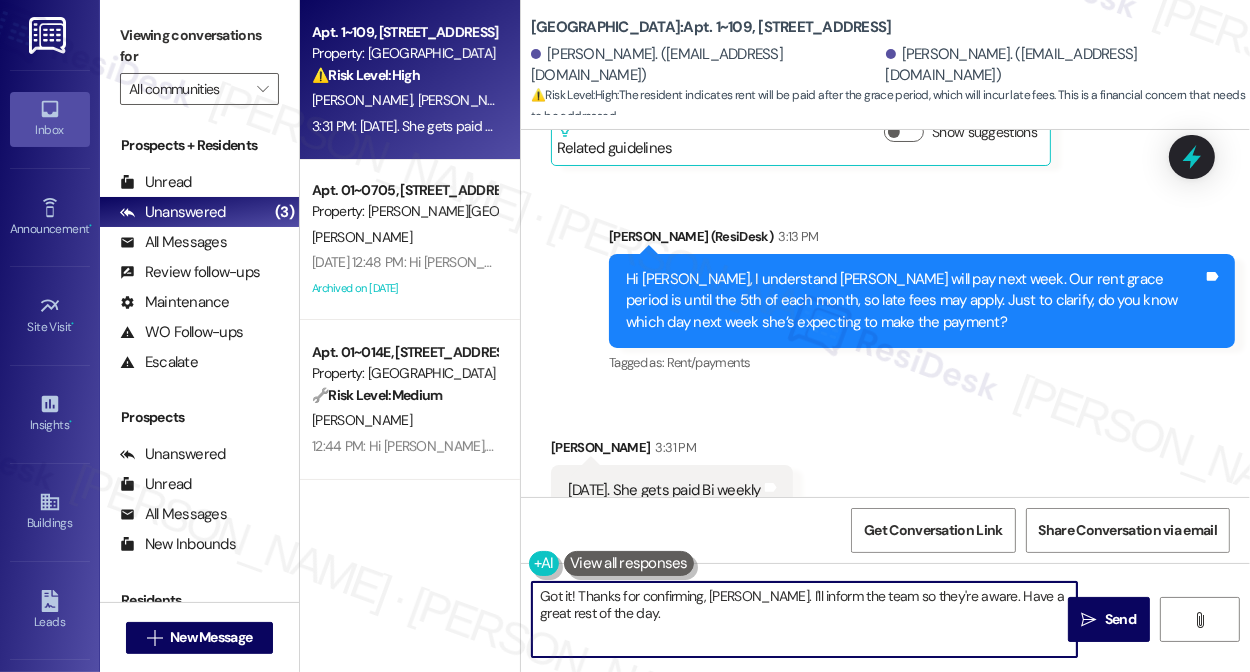 click on "Got it! Thanks for confirming, [PERSON_NAME]. I'll inform the team so they're aware. Have a great rest of the day." at bounding box center (804, 619) 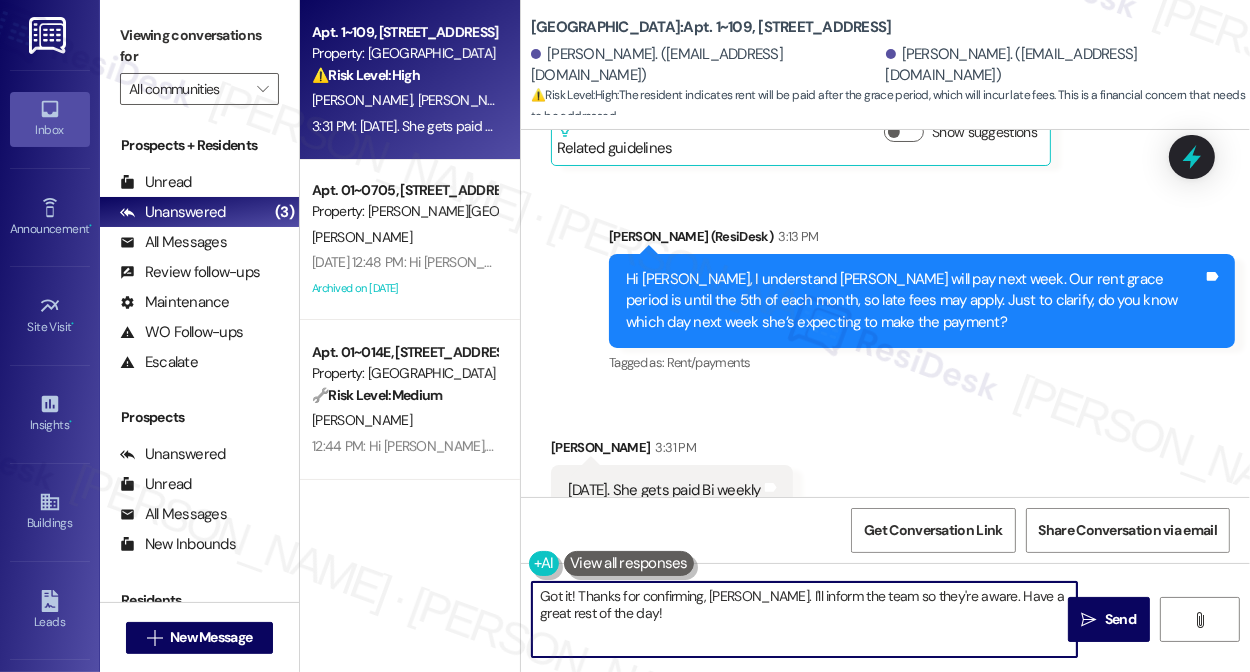 click on "Got it! Thanks for confirming, [PERSON_NAME]. I'll inform the team so they're aware. Have a great rest of the day!" at bounding box center (804, 619) 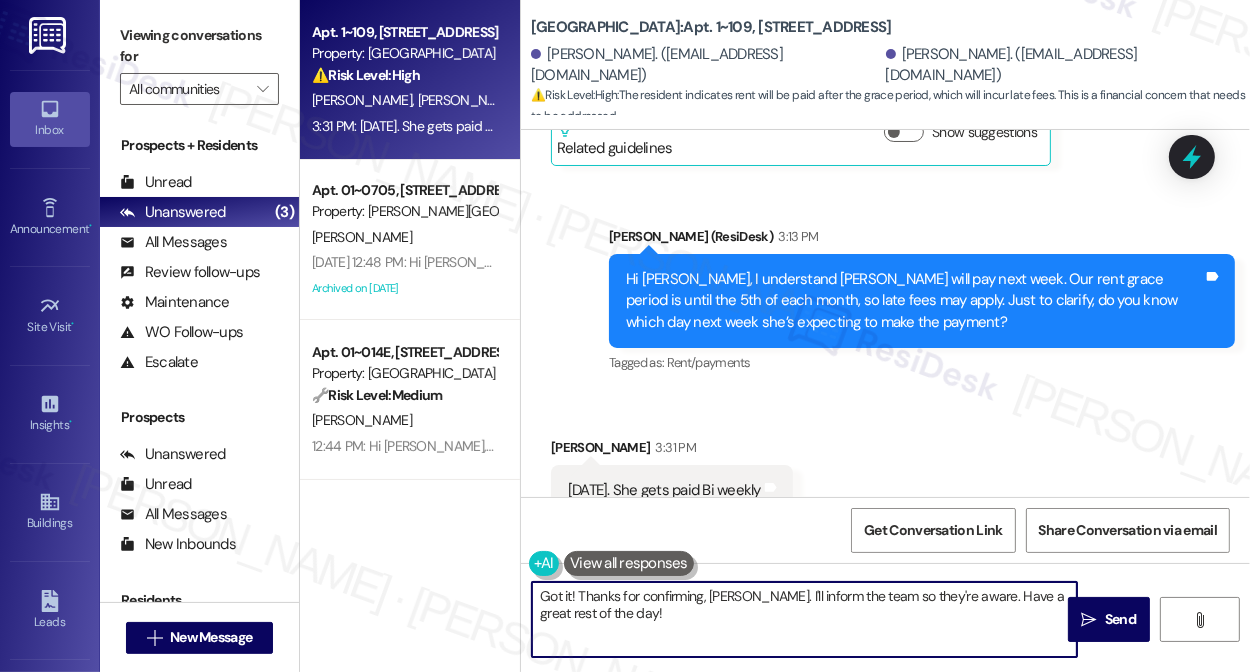drag, startPoint x: 862, startPoint y: 598, endPoint x: 957, endPoint y: 590, distance: 95.33625 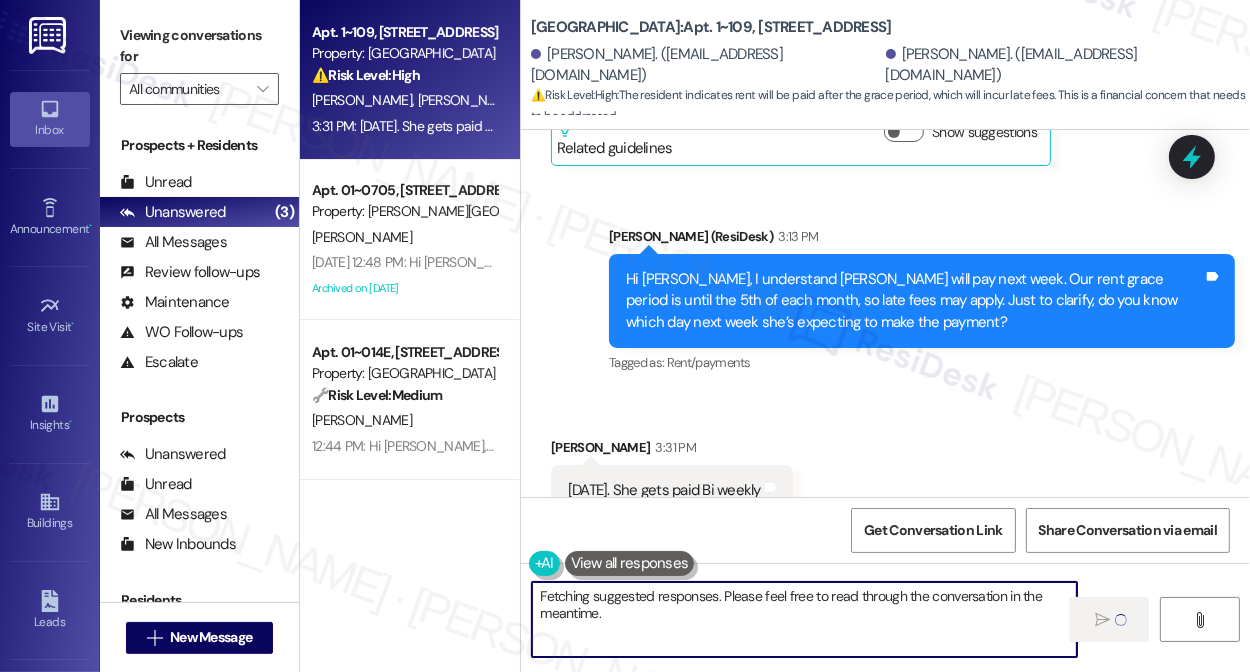 scroll, scrollTop: 1616, scrollLeft: 0, axis: vertical 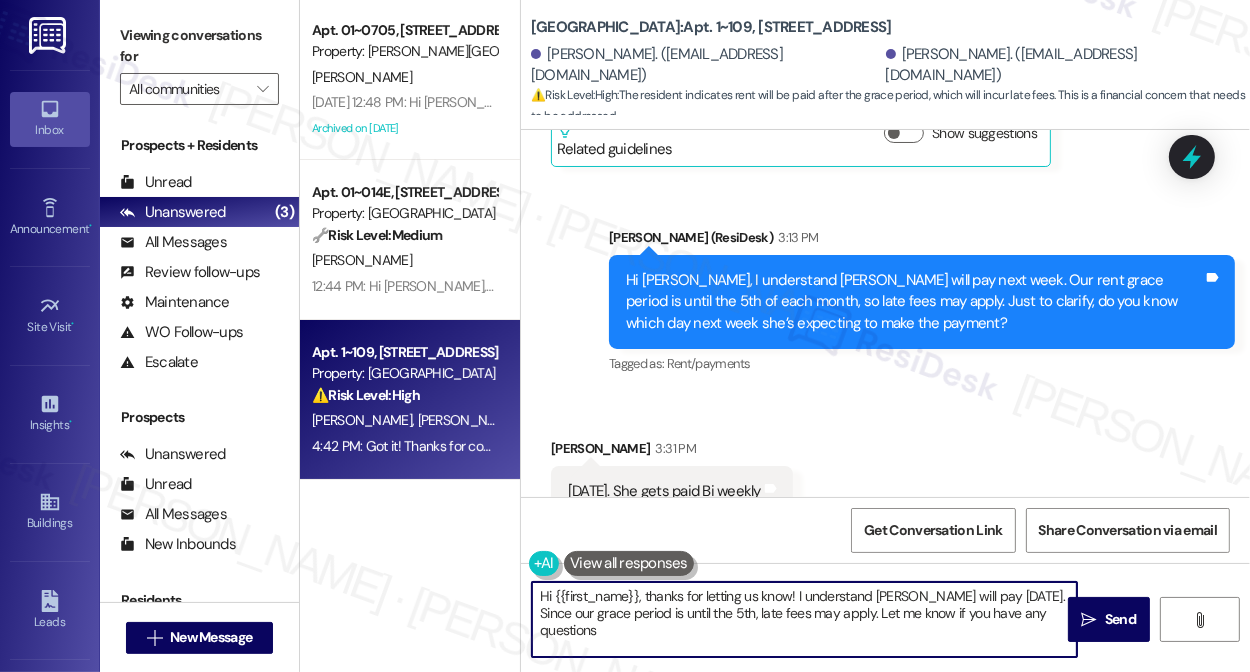 type on "Hi {{first_name}}, thanks for letting us know! I understand [PERSON_NAME] will pay [DATE]. Since our grace period is until the 5th, late fees may apply. Let me know if you have any questions!" 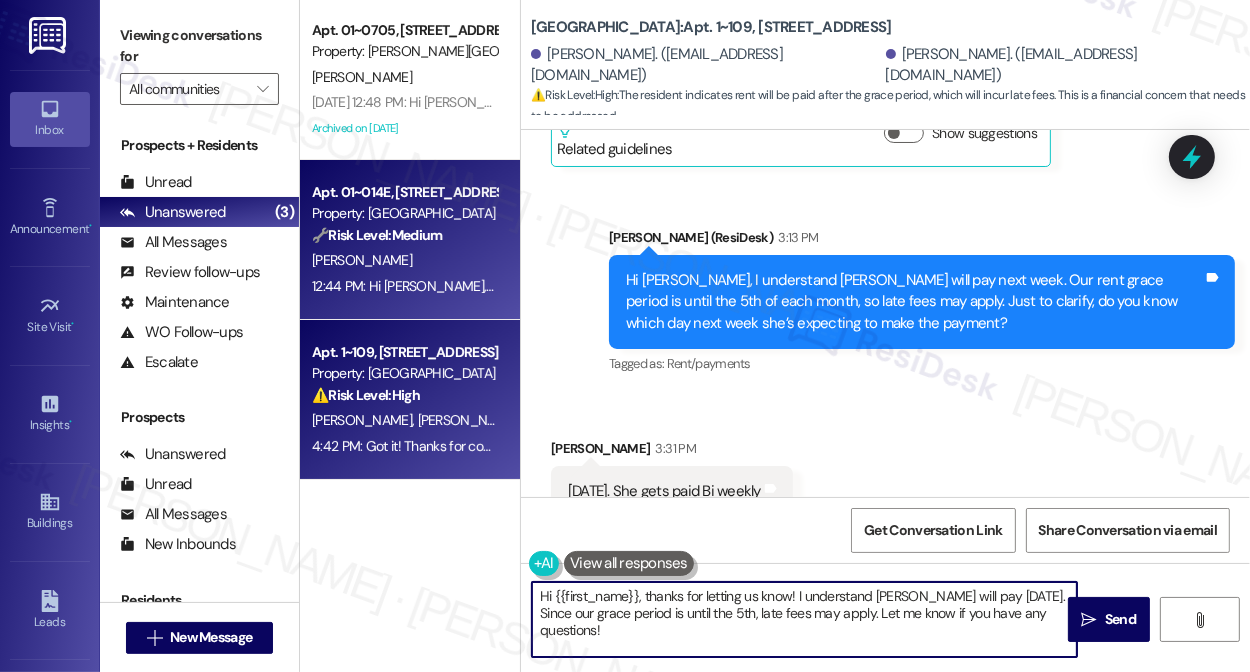 click on "12:44 PM: Hi [PERSON_NAME], a gentle reminder that your rent is due and your current balance is $1679.00. Please pay your rent to avoid a late fee. Please let us know if you have any questions! If you've already paid, thank you for your patience! 12:44 PM: Hi [PERSON_NAME], a gentle reminder that your rent is due and your current balance is $1679.00. Please pay your rent to avoid a late fee. Please let us know if you have any questions! If you've already paid, thank you for your patience!" at bounding box center [1016, 286] 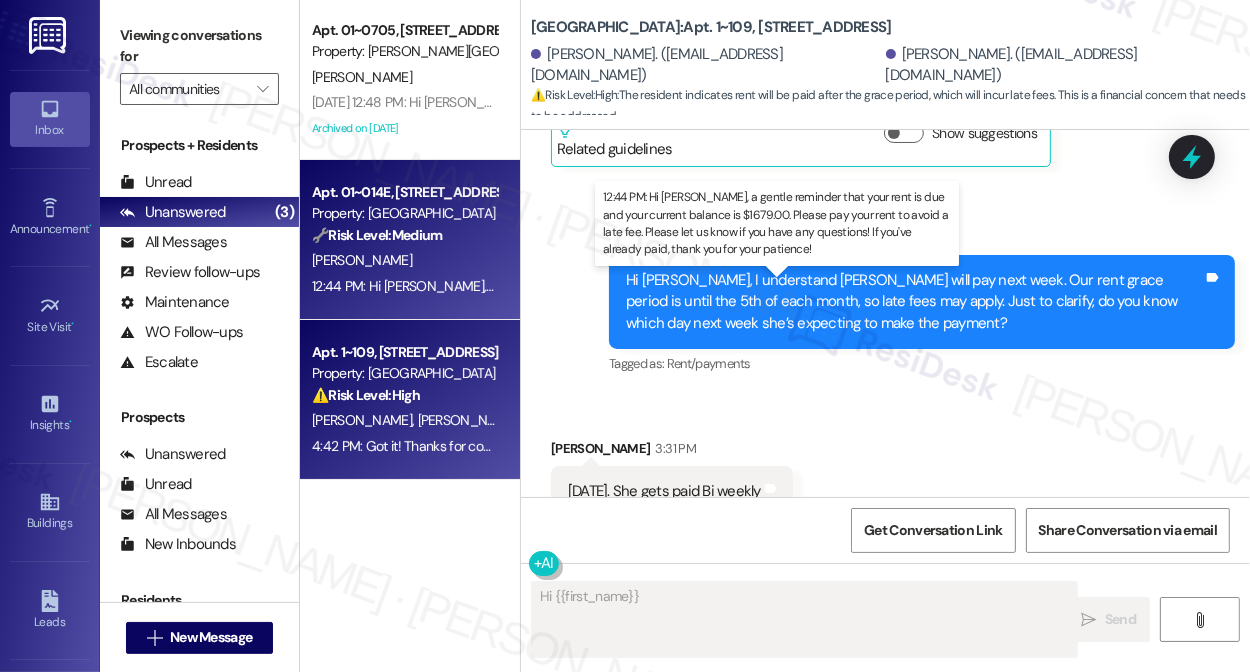 scroll, scrollTop: 1888, scrollLeft: 0, axis: vertical 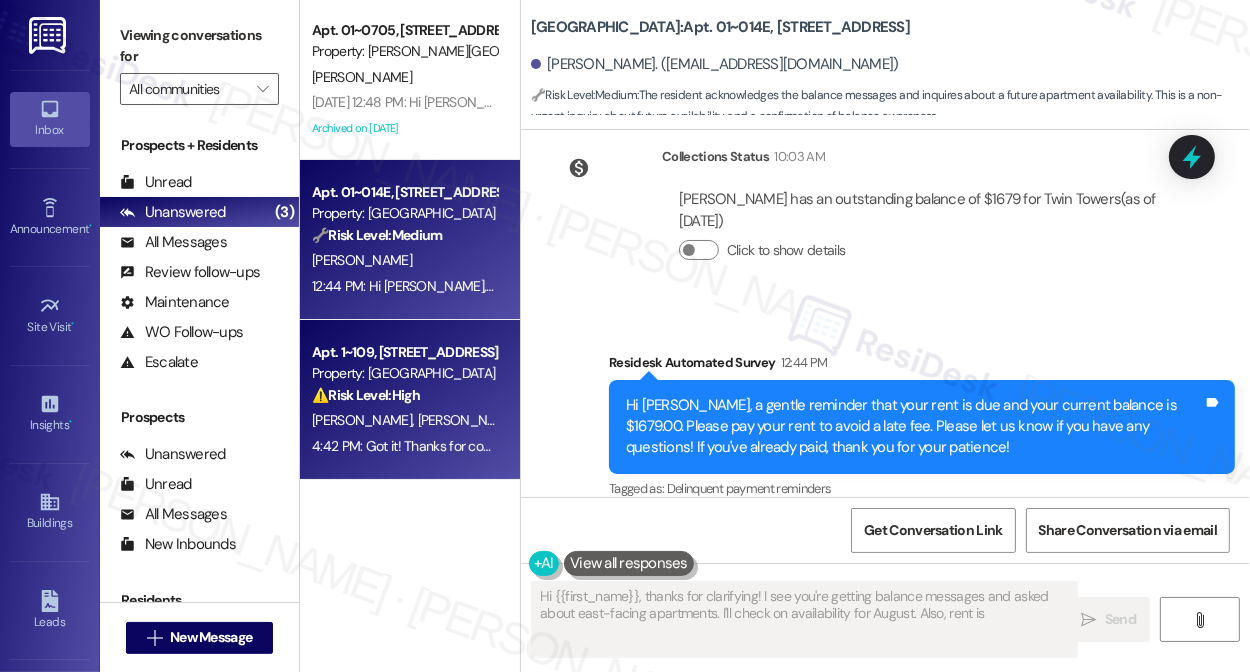 type on "Hi {{first_name}}, thanks for clarifying! I see you're getting balance messages and asked about east-facing apartments. I'll check on availability for August. Also, rent is due" 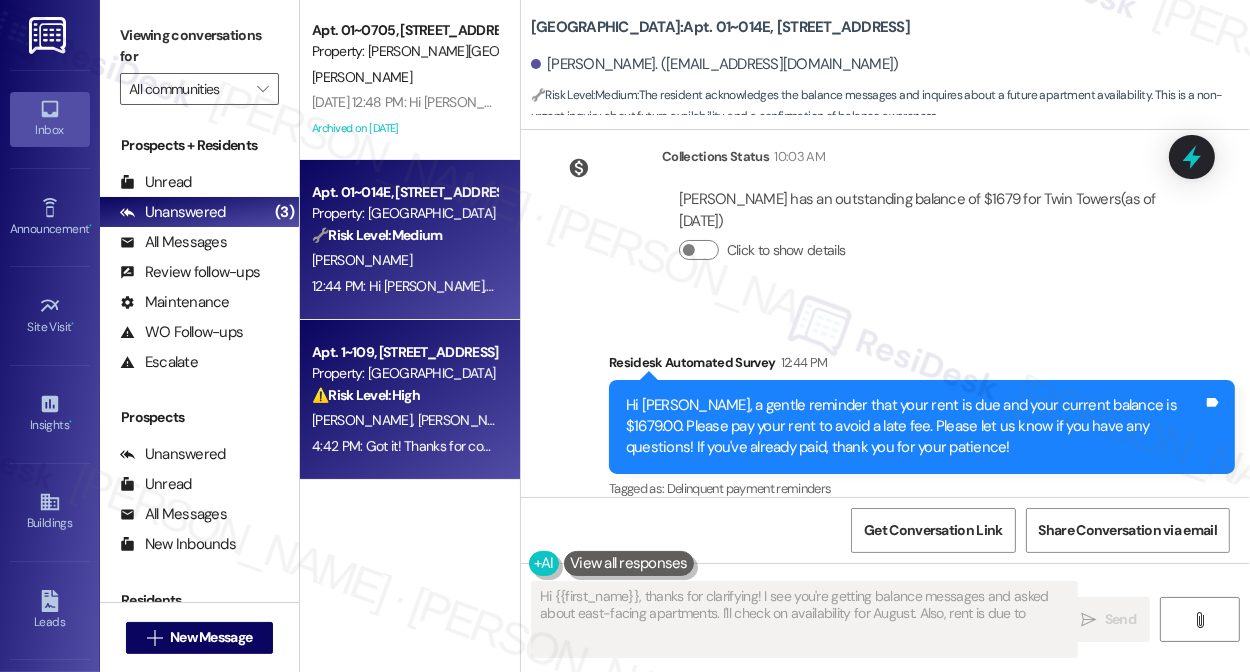 click on "⚠️  Risk Level:  High" at bounding box center (366, 395) 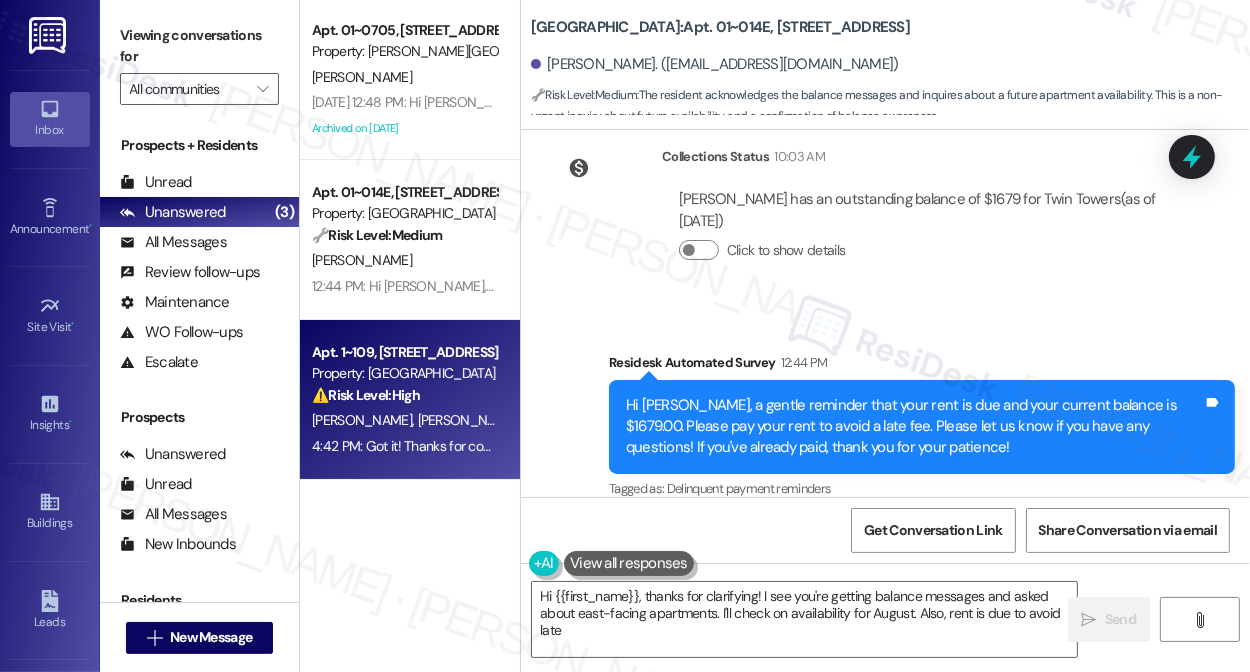 type on "Hi {{first_name}}, thanks for clarifying! I see you're getting balance messages and asked about east-facing apartments. I'll check on availability for August. Also, rent is due to avoid late" 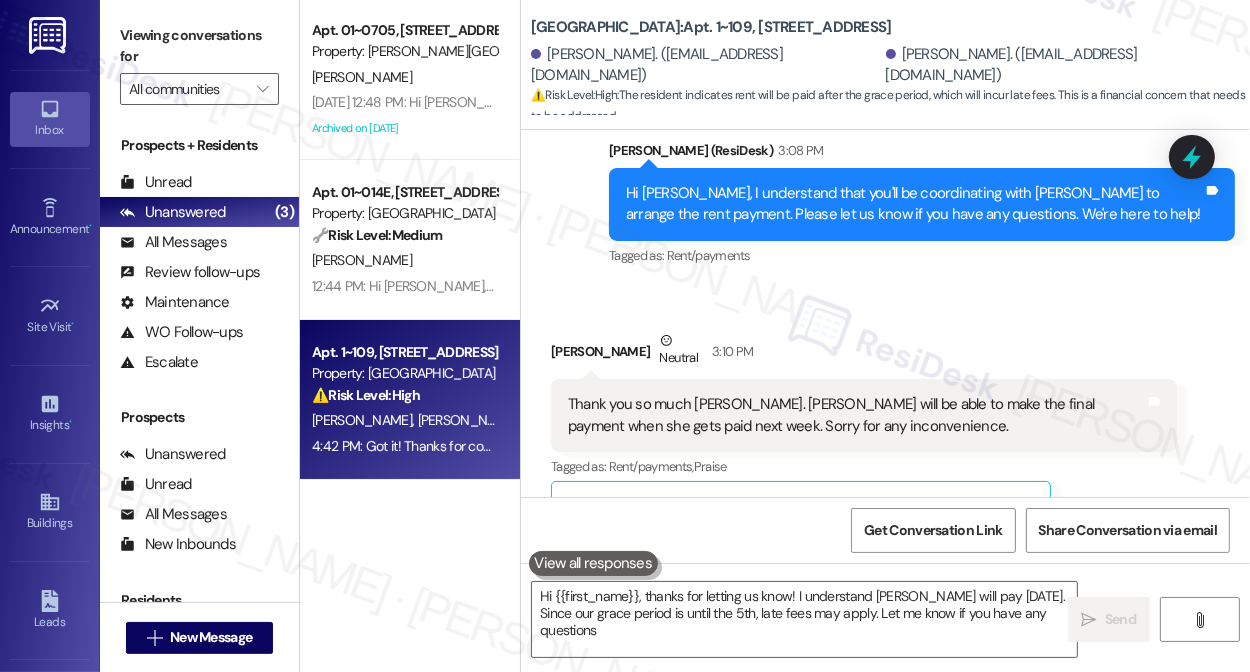 type on "Hi {{first_name}}, thanks for letting us know! I understand [PERSON_NAME] will pay [DATE]. Since our grace period is until the 5th, late fees may apply. Let me know if you have any questions!" 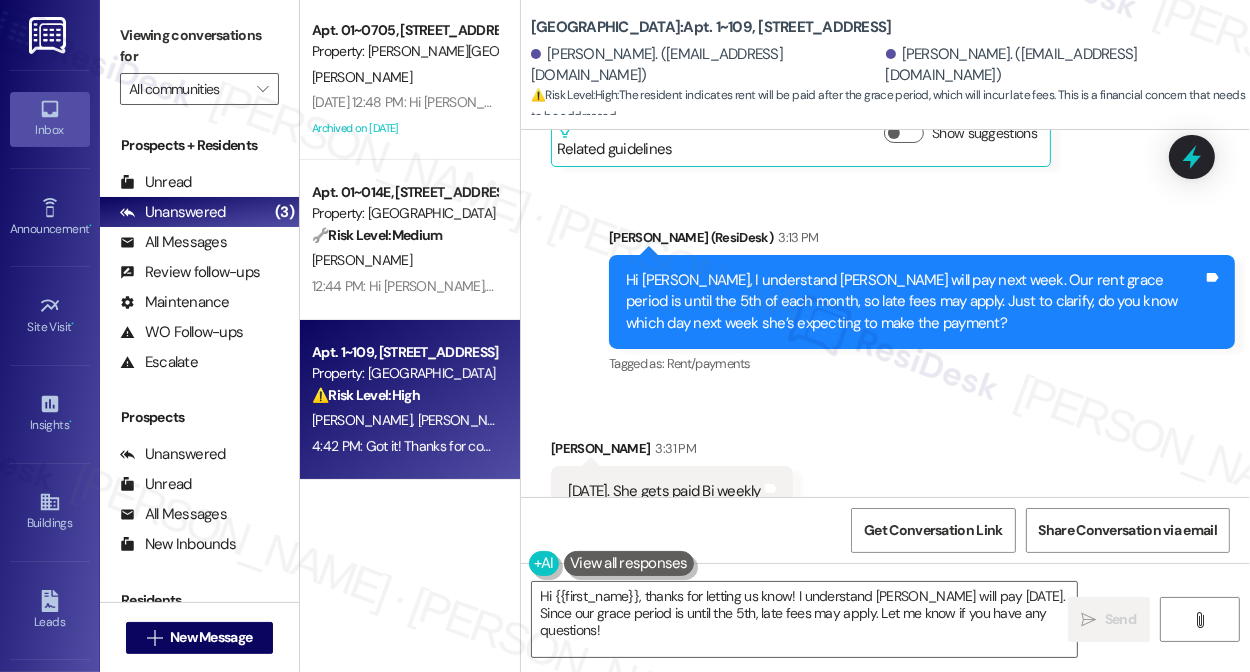 scroll, scrollTop: 1786, scrollLeft: 0, axis: vertical 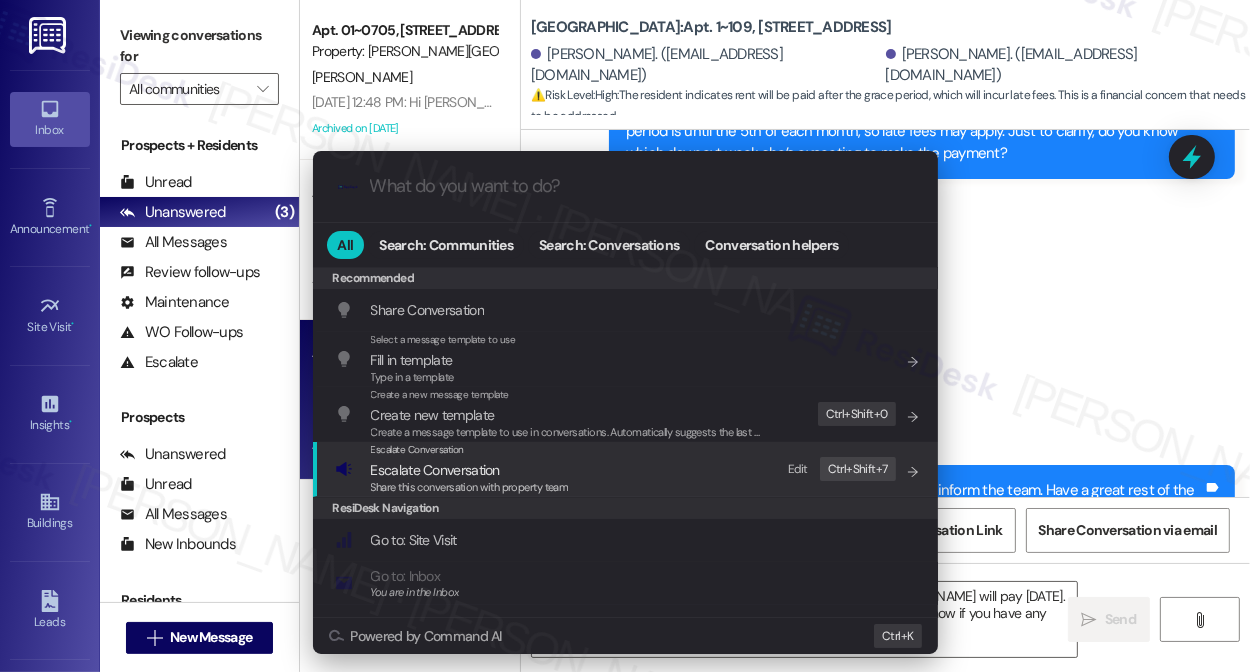 click on "Escalate Conversation Escalate Conversation Share this conversation with property team Edit Ctrl+ Shift+ 7" at bounding box center [627, 469] 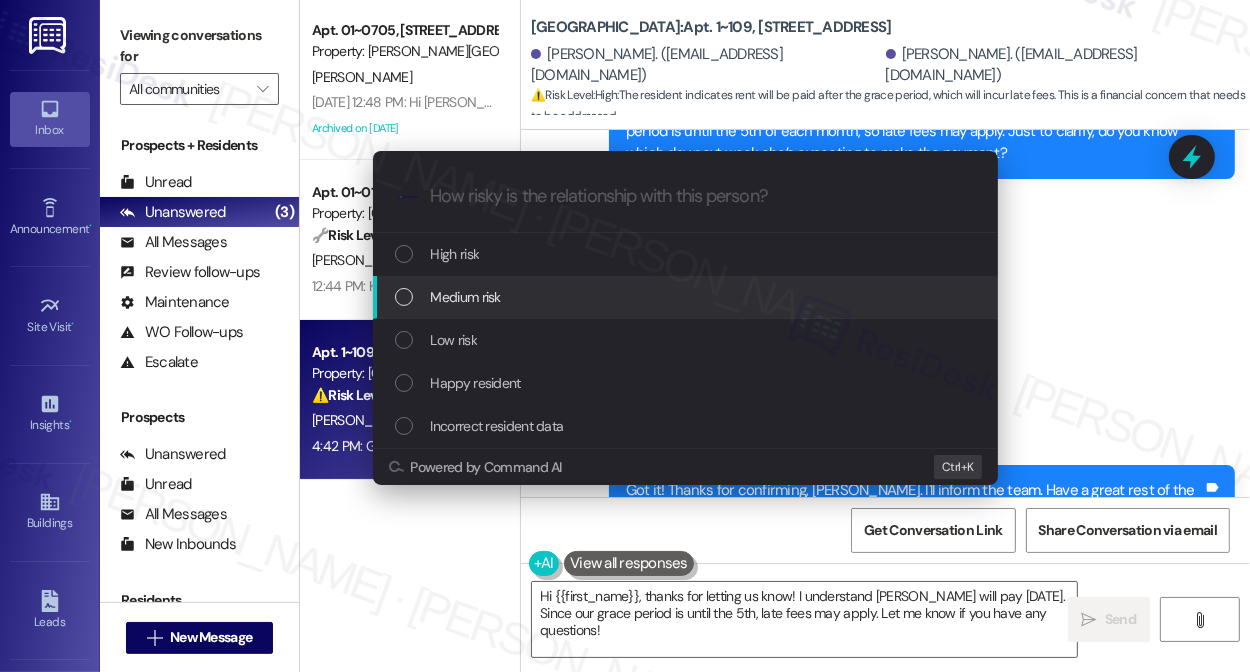 click on "Medium risk" at bounding box center [685, 297] 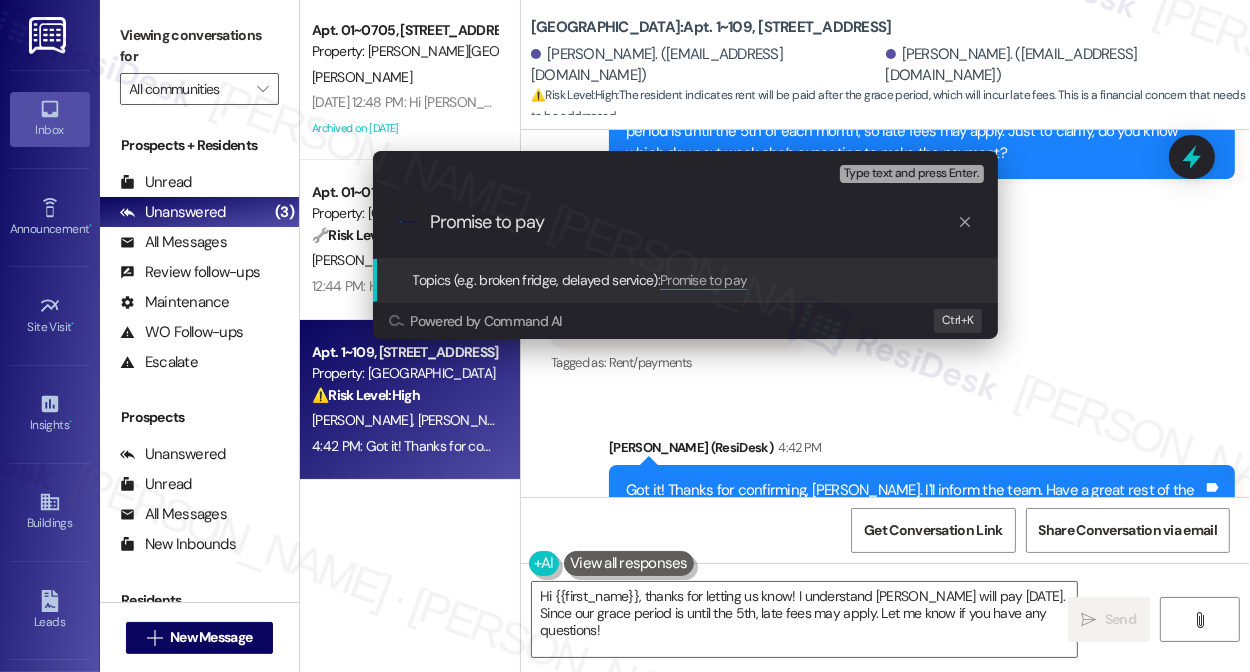click on "Escalate Conversation Medium risk Topics (e.g. broken fridge, delayed service) Any messages to highlight in the email? Type text and press Enter. .cls-1{fill:#0a055f;}.cls-2{fill:#0cc4c4;} resideskLogoBlueOrange Promise to pay Topics (e.g. broken fridge, delayed service):  Promise to pay Powered by Command AI Ctrl+ K" at bounding box center (625, 336) 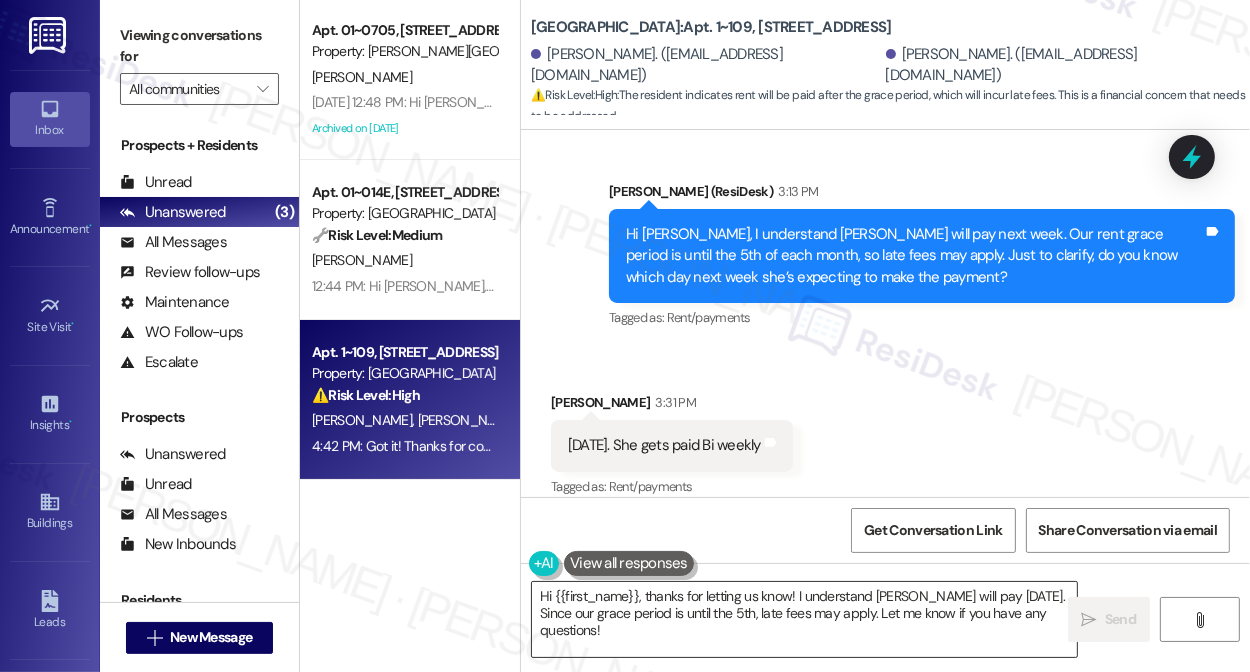 scroll, scrollTop: 1786, scrollLeft: 0, axis: vertical 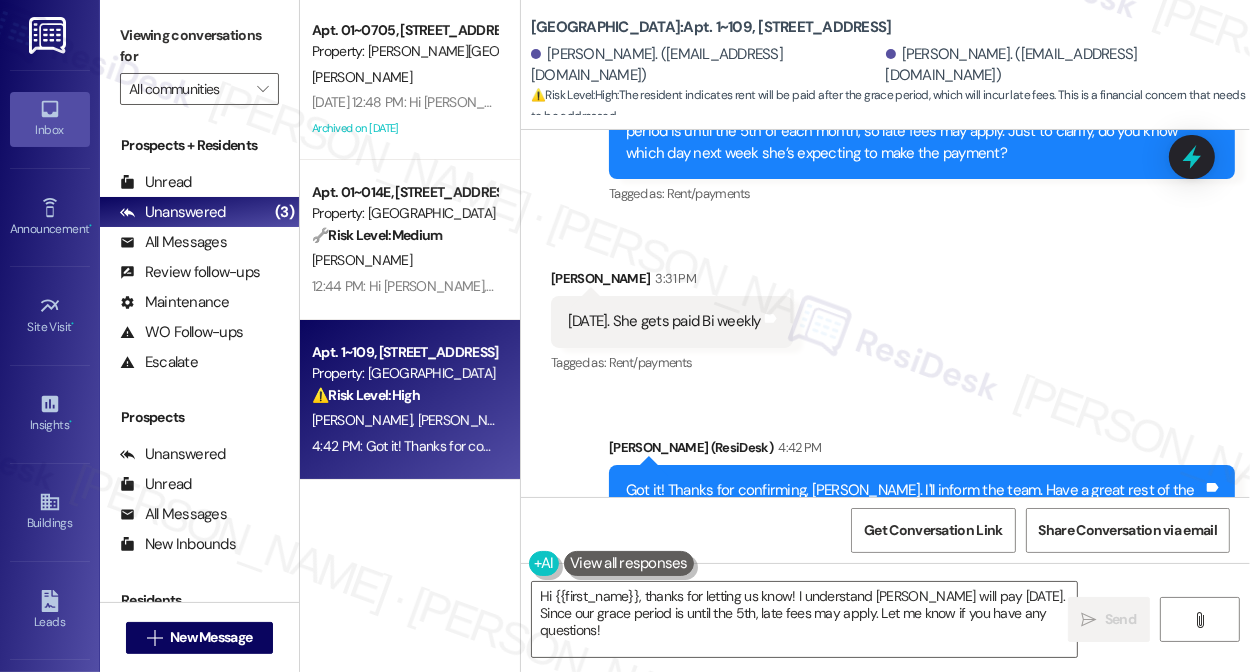 click on "Sent via SMS [PERSON_NAME]   (ResiDesk) 4:42 PM Got it! Thanks for confirming, [PERSON_NAME]. I'll inform the team. Have a great rest of the day! Tags and notes Tagged as:   Positive response ,  Click to highlight conversations about Positive response Praise Click to highlight conversations about Praise" at bounding box center (885, 487) 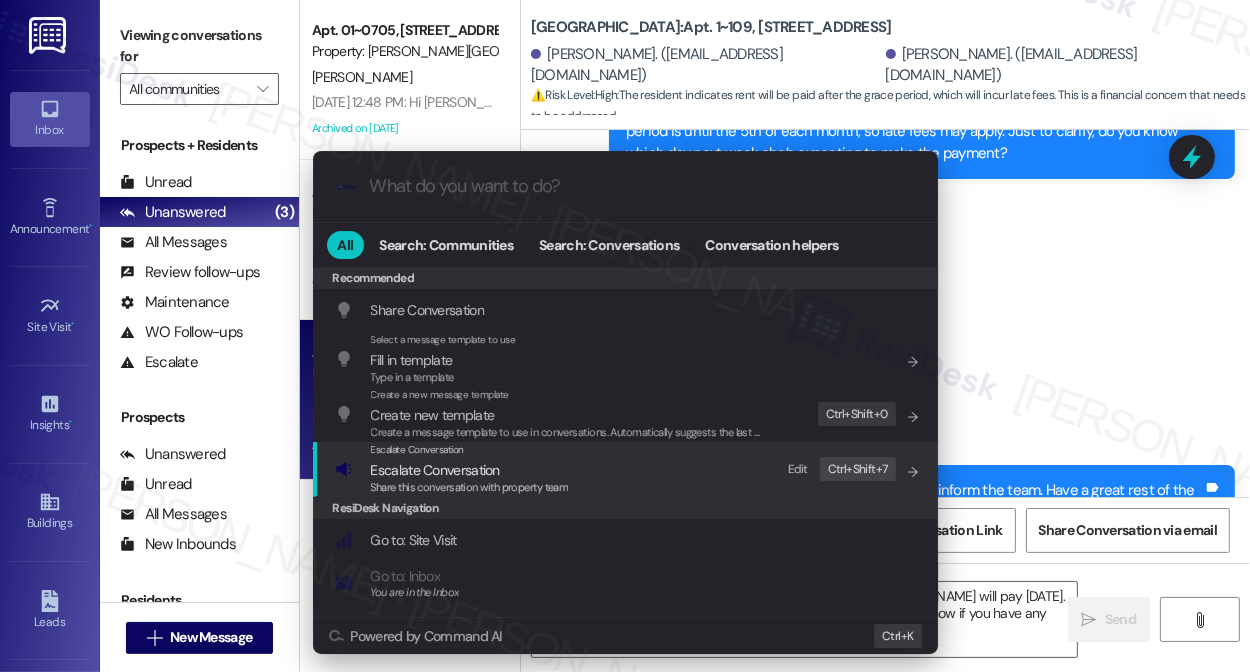 click on "Share this conversation with property team" at bounding box center (470, 487) 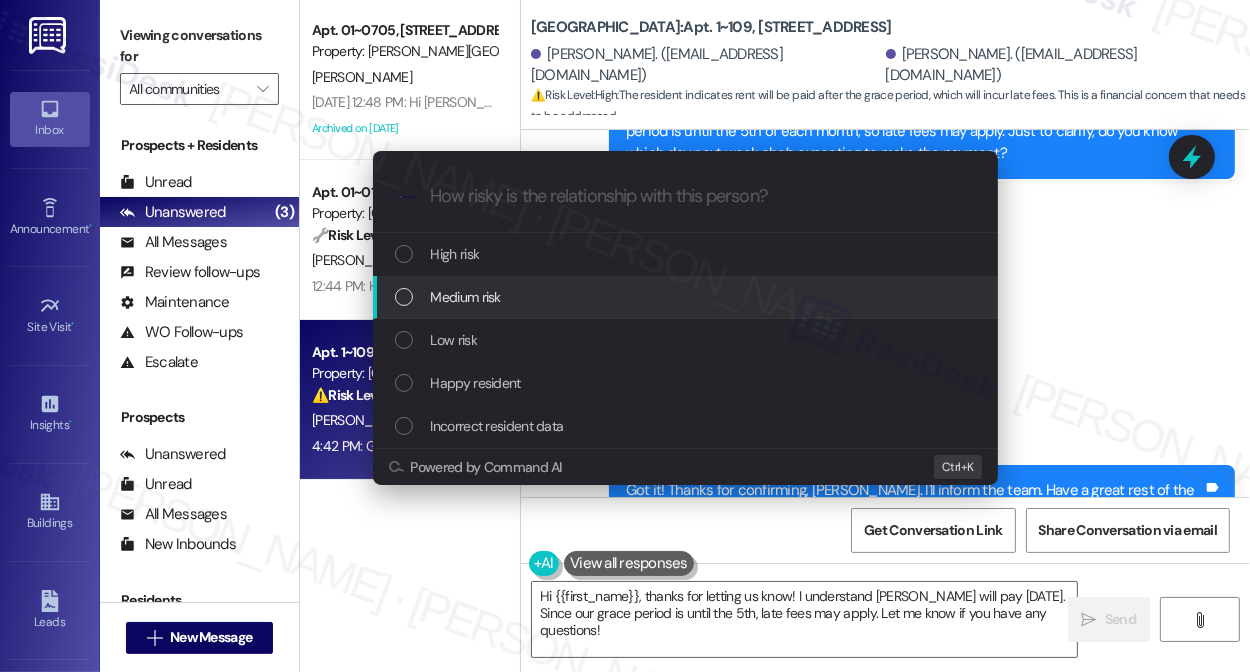 click on "Medium risk" at bounding box center [687, 297] 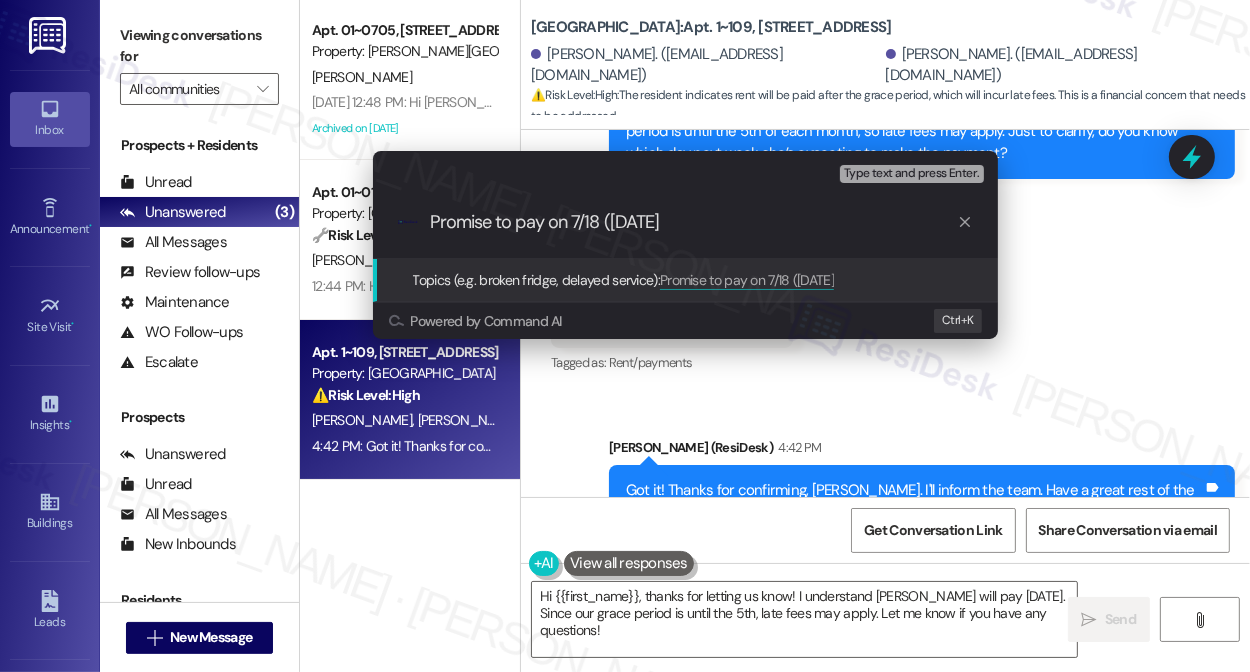 type on "Promise to pay on 7/18 ([DATE])" 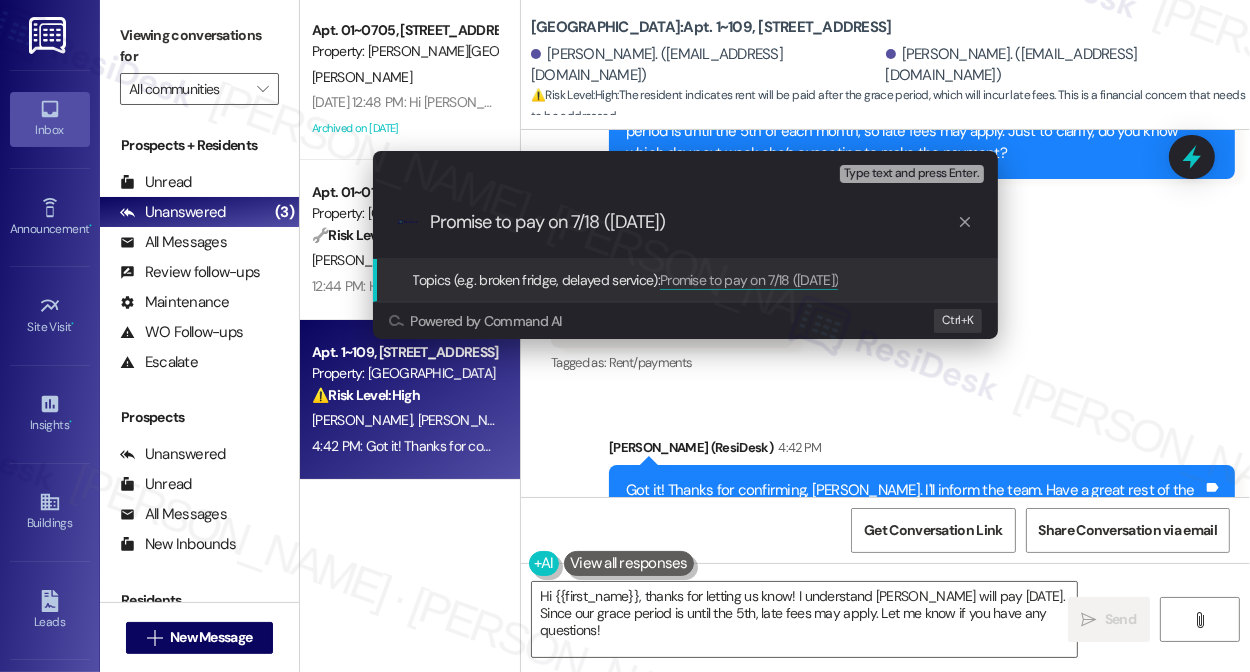 type 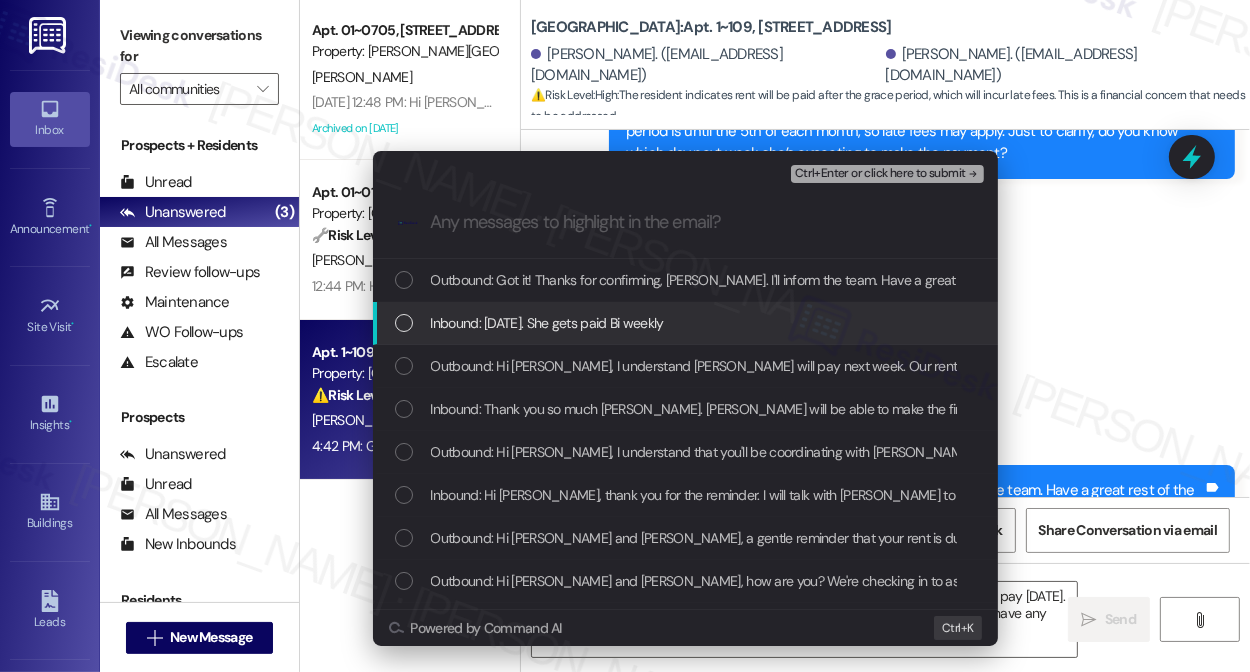 click on "Inbound: [DATE]. She gets paid Bi weekly" at bounding box center (547, 323) 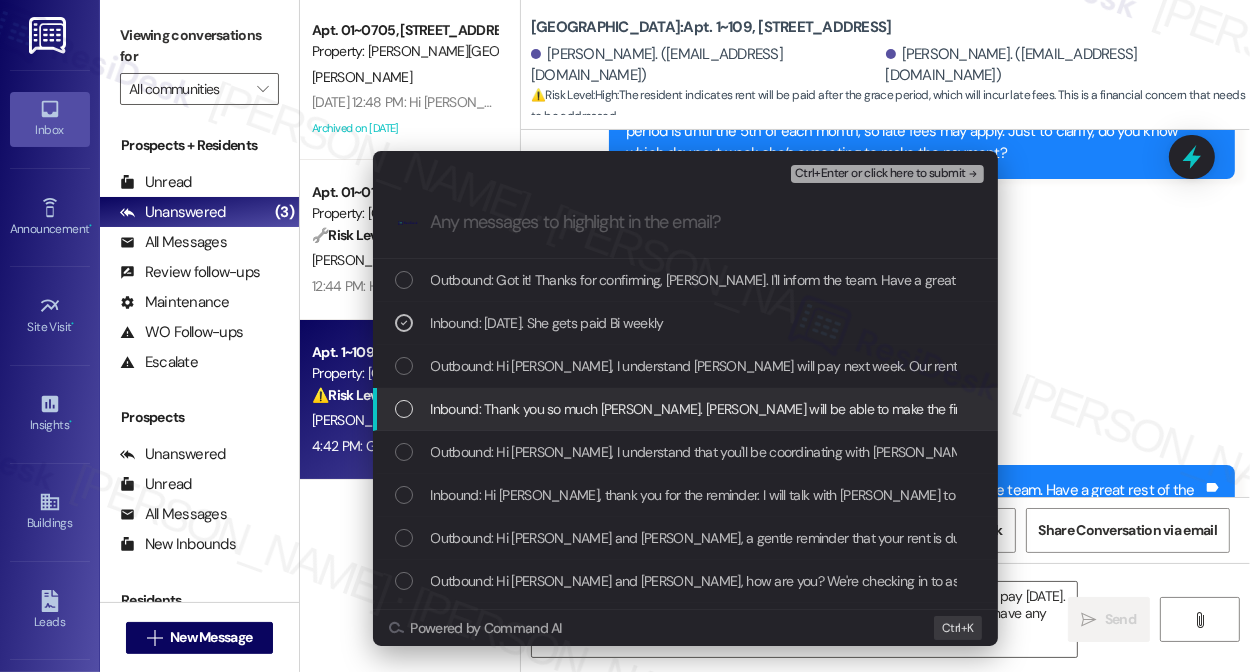 click on "Inbound: Thank you so much [PERSON_NAME]. [PERSON_NAME] will be able to make the final payment when she gets paid next week. Sorry for any inconvenience." at bounding box center [905, 409] 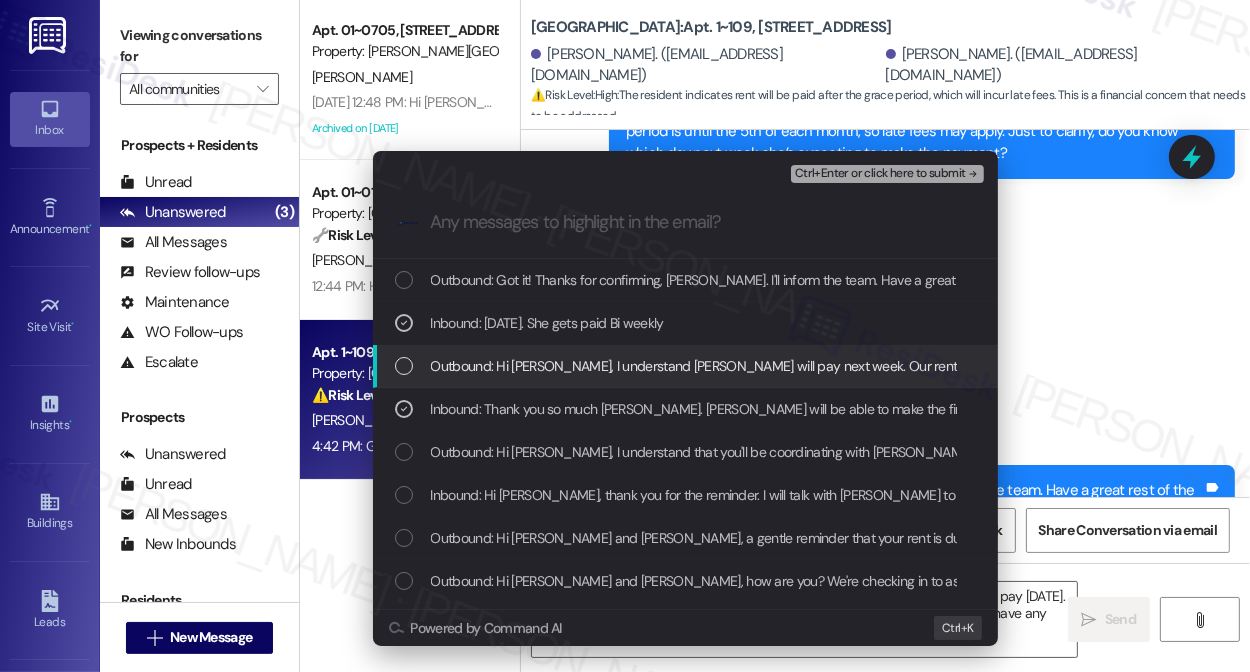 click on "Ctrl+Enter or click here to submit" at bounding box center [880, 174] 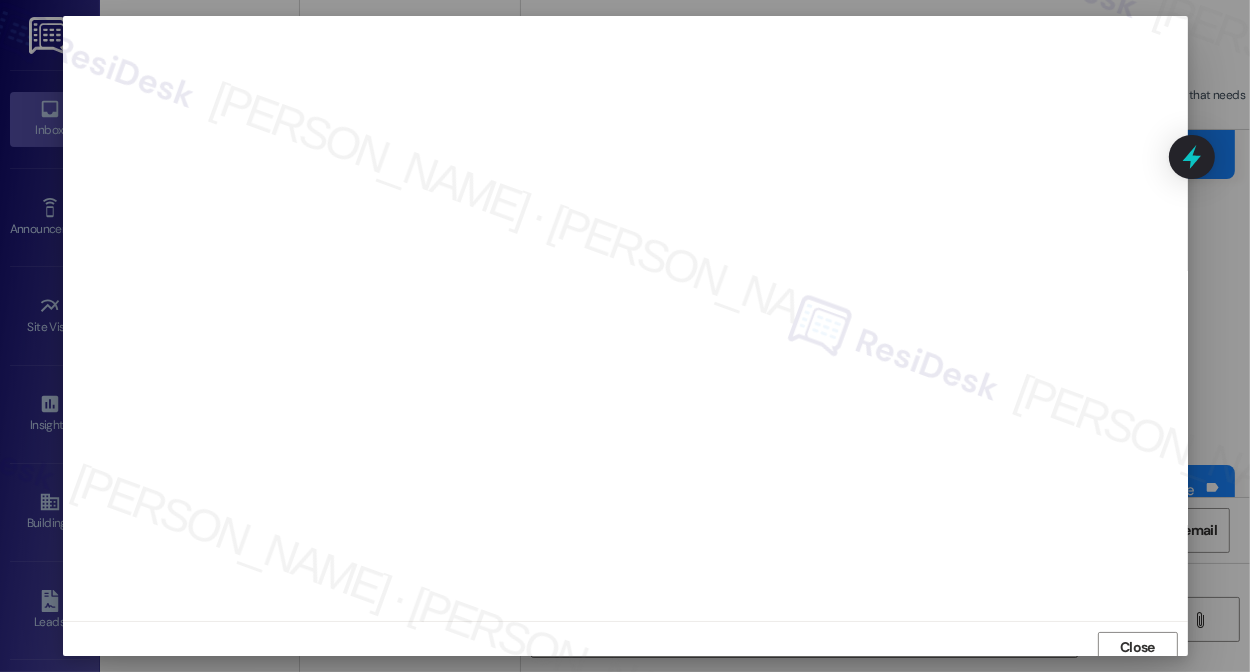 scroll, scrollTop: 7, scrollLeft: 0, axis: vertical 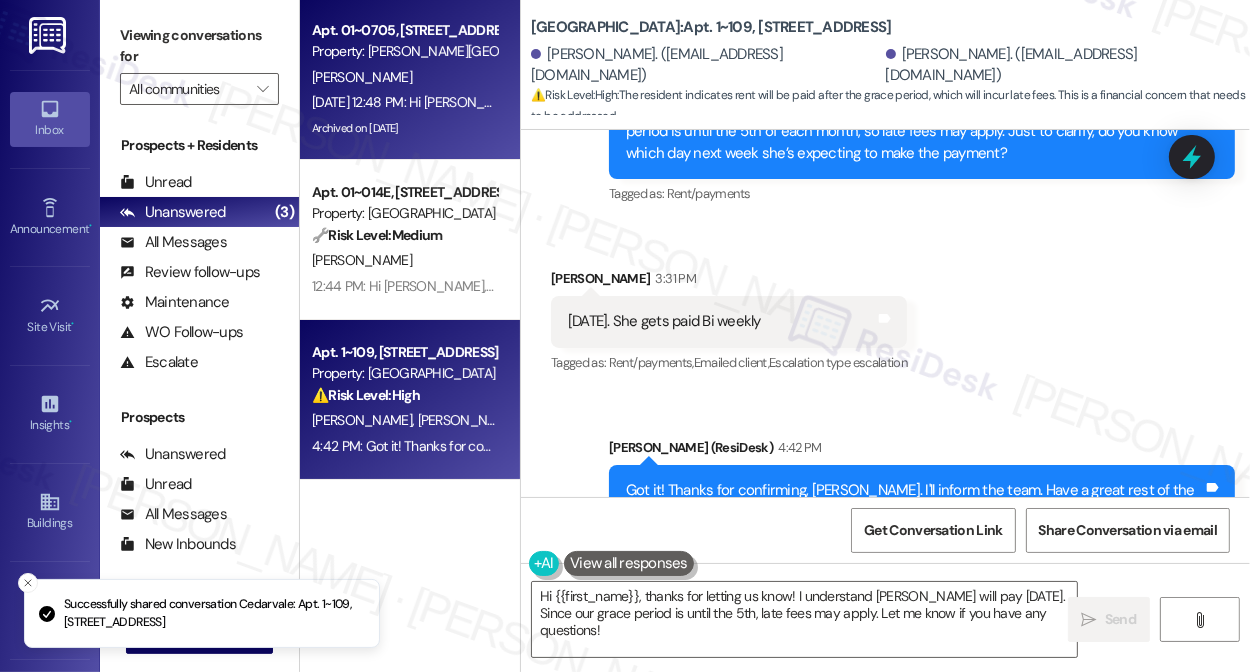 click on "[DATE] 12:48 PM: Hi [PERSON_NAME], how are you? We're checking in to ask if you have any questions about rent payment. We're here to answer questions. Your current balance is $1157.78 - please pay your rent to avoid a late fee. If you've already paid, thank you for your patience! [DATE] 12:48 PM: Hi [PERSON_NAME], how are you? We're checking in to ask if you have any questions about rent payment. We're here to answer questions. Your current balance is $1157.78 - please pay your rent to avoid a late fee. If you've already paid, thank you for your patience!" at bounding box center [1121, 102] 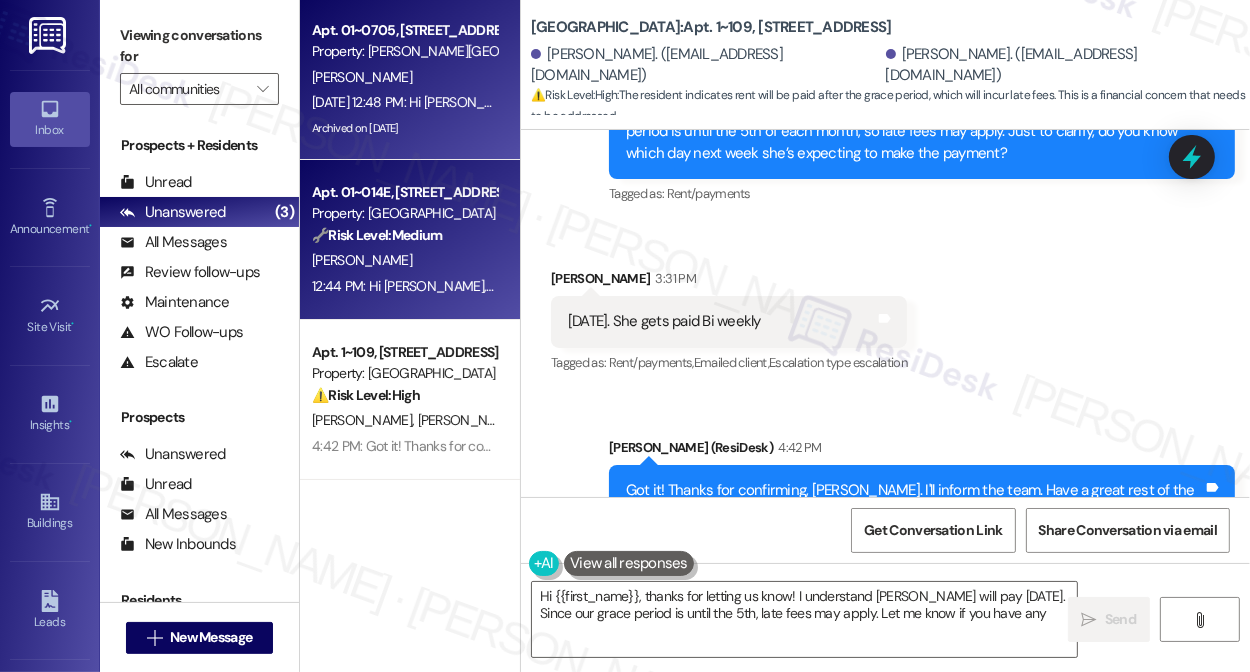 type on "Hi {{first_name}}, thanks for letting us know! I understand [PERSON_NAME] will pay [DATE]. Since our grace period is until the 5th, late fees may apply. Let me know if you have any questions" 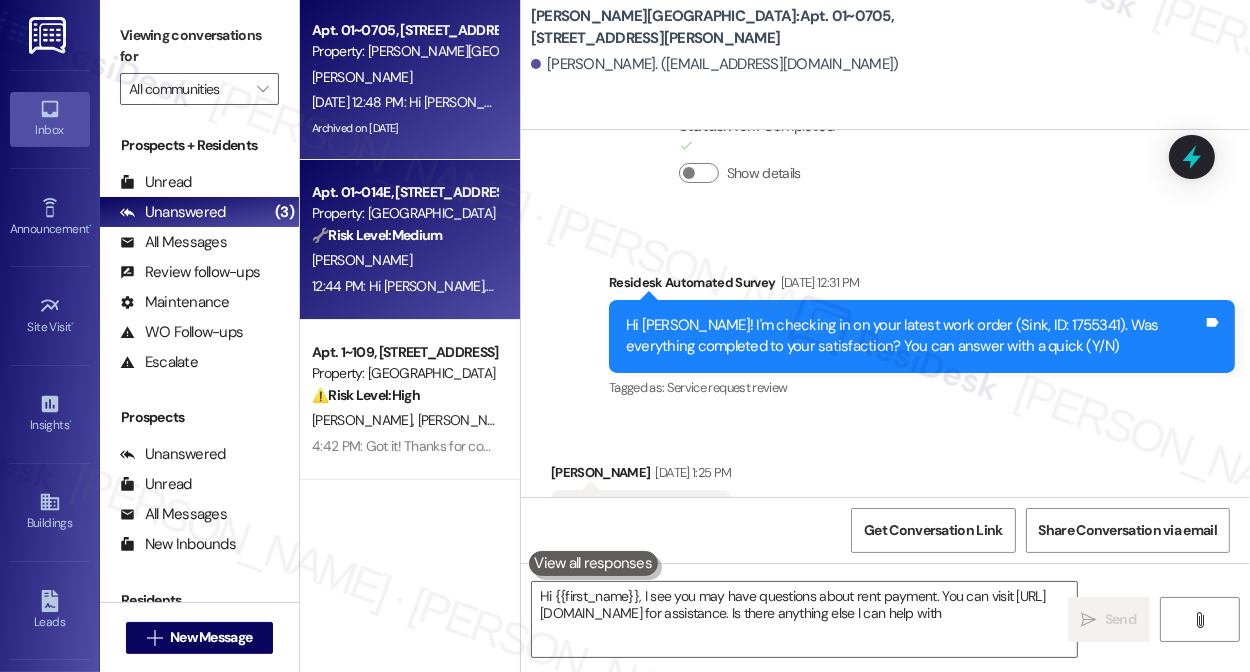 type on "Hi {{first_name}}, I see you may have questions about rent payment. You can visit [URL][DOMAIN_NAME] for assistance. Is there anything else I can help with?" 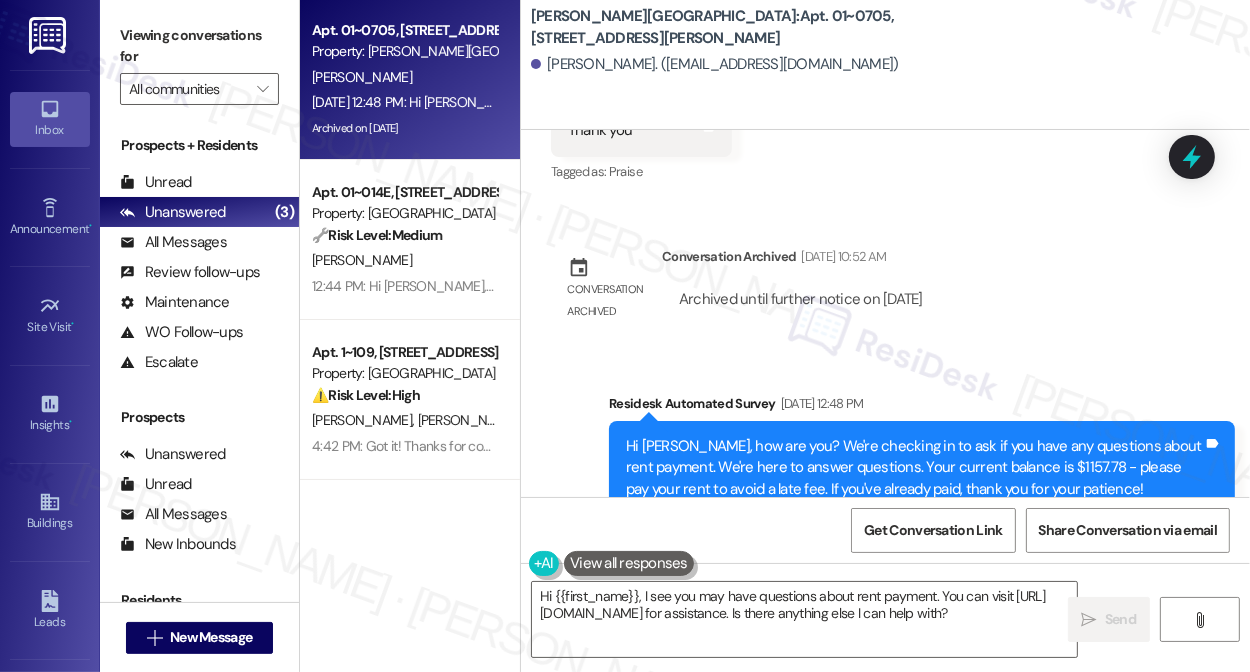 click on "Hi [PERSON_NAME], how are you? We're checking in to ask if you have any questions about rent payment. We're here to answer questions. Your current balance is $1157.78 - please pay your rent to avoid a late fee. If you've already paid, thank you for your patience!" at bounding box center [914, 468] 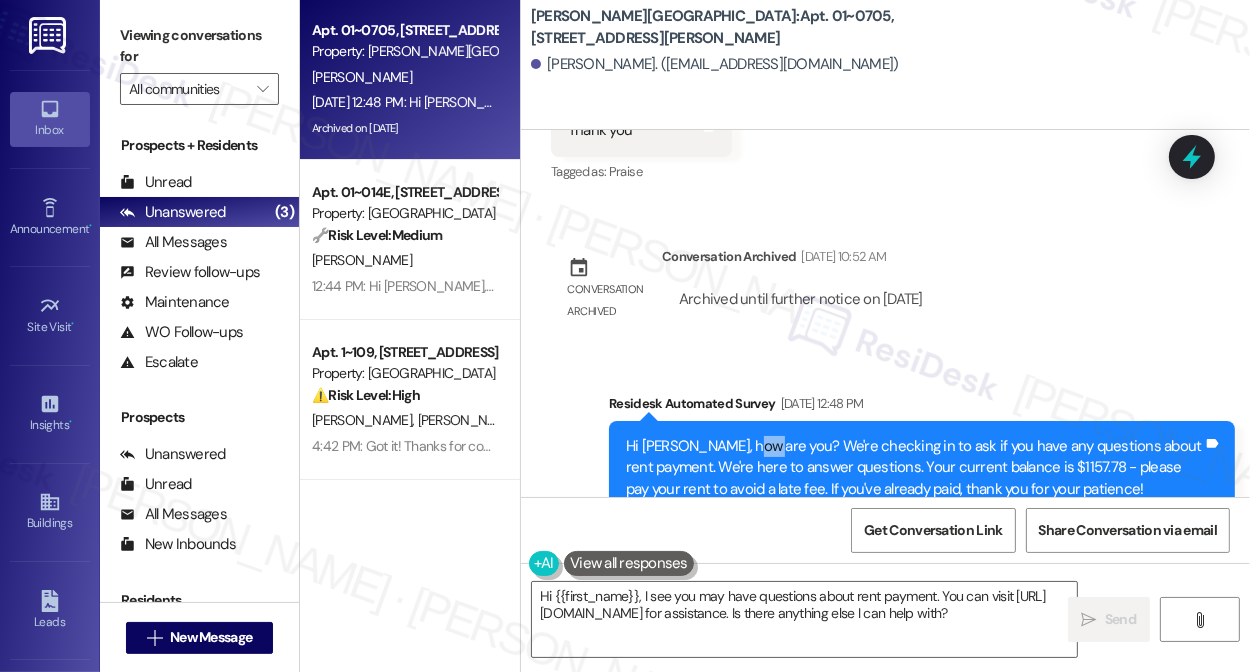 click on "Hi [PERSON_NAME], how are you? We're checking in to ask if you have any questions about rent payment. We're here to answer questions. Your current balance is $1157.78 - please pay your rent to avoid a late fee. If you've already paid, thank you for your patience!" at bounding box center [914, 468] 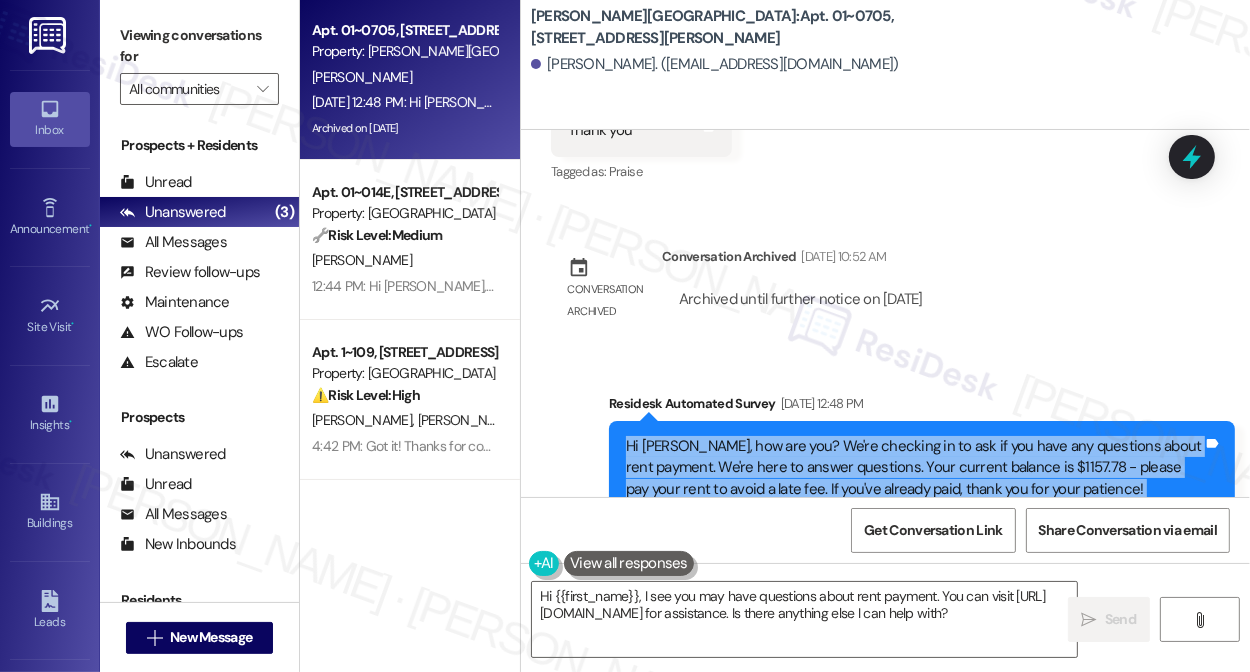 click on "Hi [PERSON_NAME], how are you? We're checking in to ask if you have any questions about rent payment. We're here to answer questions. Your current balance is $1157.78 - please pay your rent to avoid a late fee. If you've already paid, thank you for your patience!" at bounding box center (914, 468) 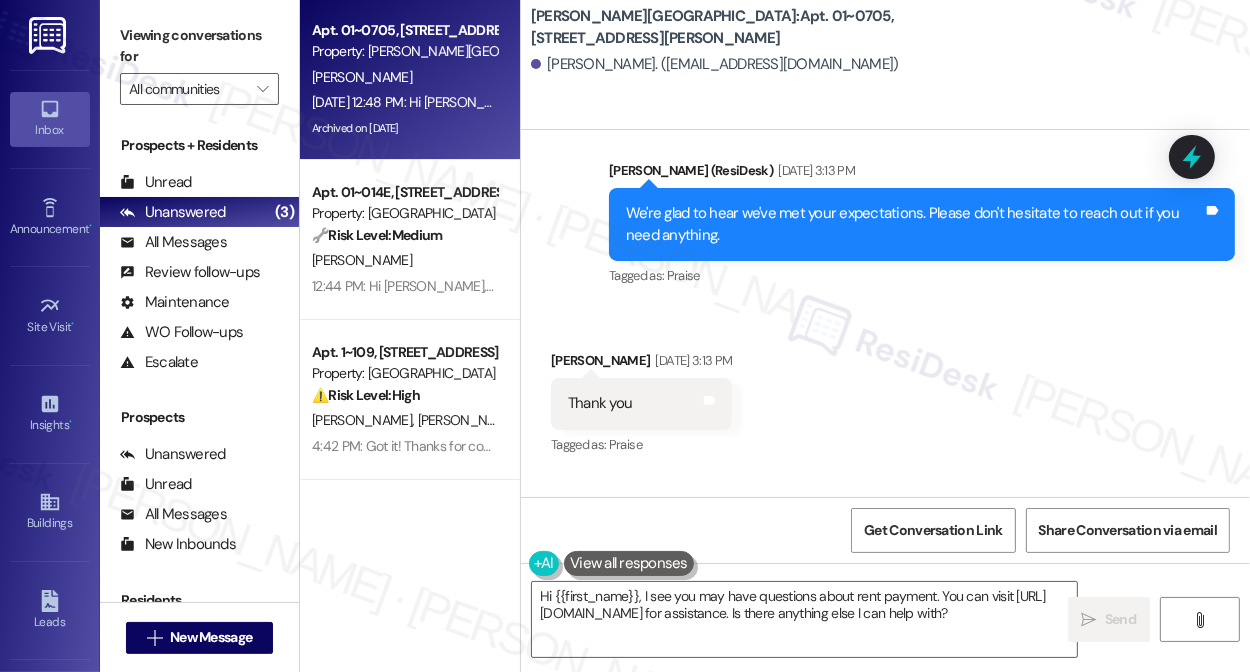 scroll, scrollTop: 7818, scrollLeft: 0, axis: vertical 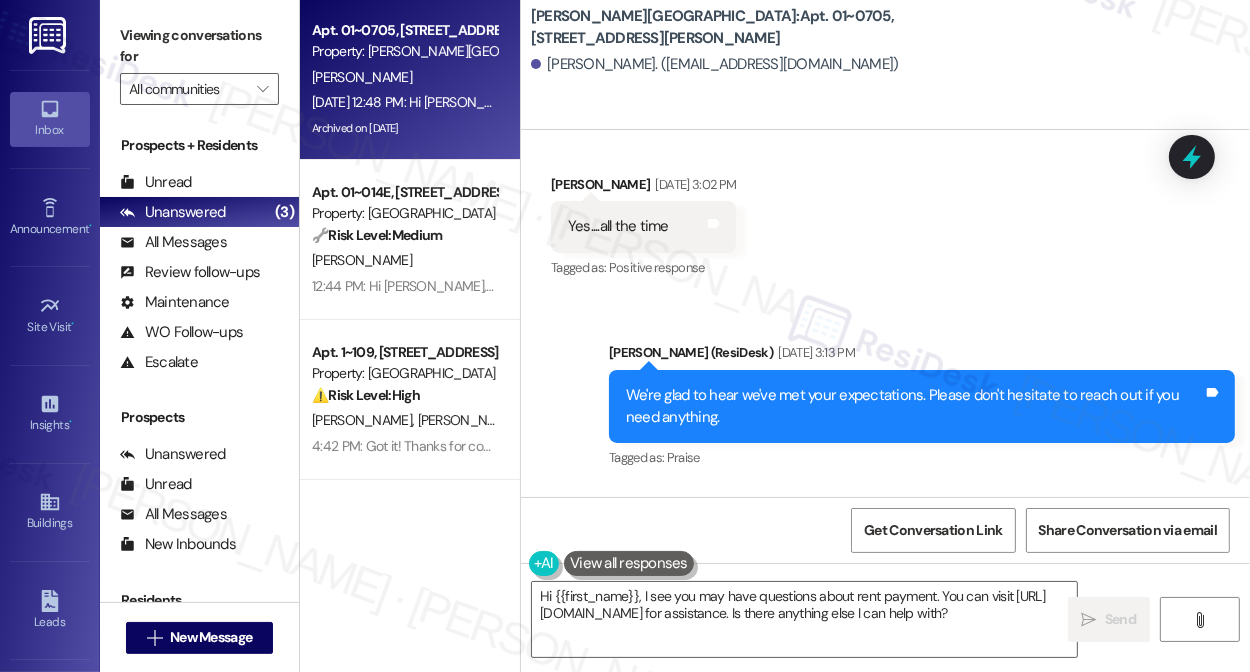 click on "We're glad to hear we've met your expectations. Please don't hesitate to reach out if you need anything." at bounding box center (914, 406) 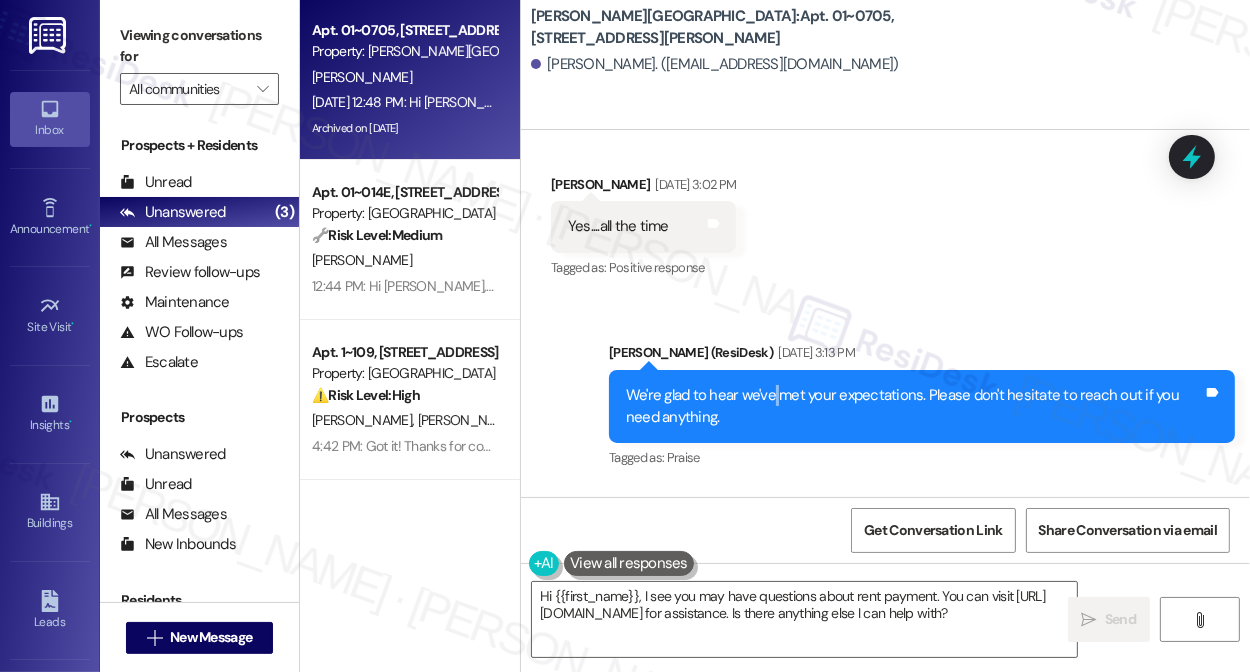 click on "We're glad to hear we've met your expectations. Please don't hesitate to reach out if you need anything." at bounding box center [914, 406] 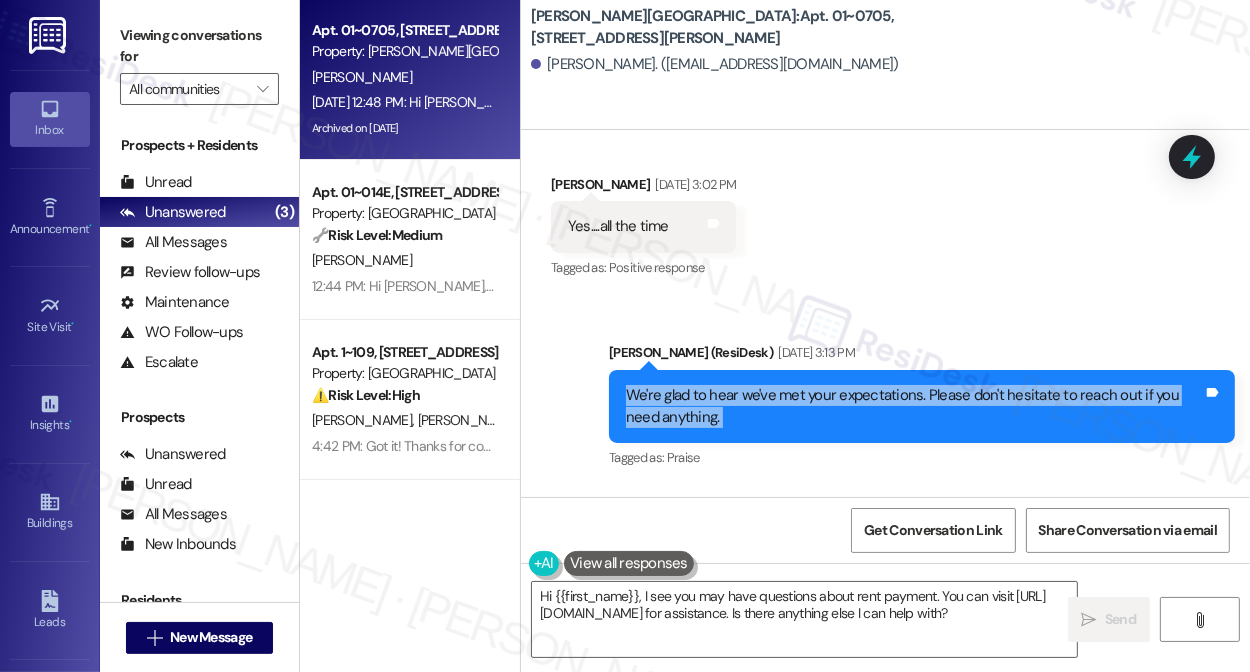 click on "We're glad to hear we've met your expectations. Please don't hesitate to reach out if you need anything." at bounding box center [914, 406] 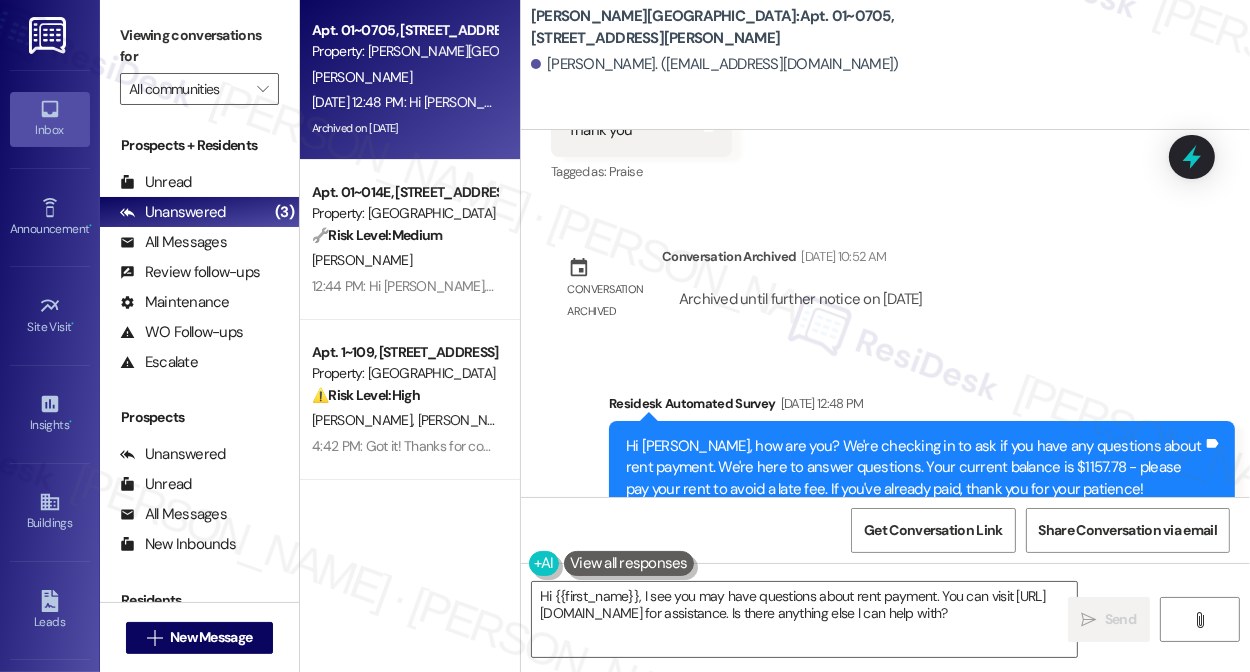 scroll, scrollTop: 8455, scrollLeft: 0, axis: vertical 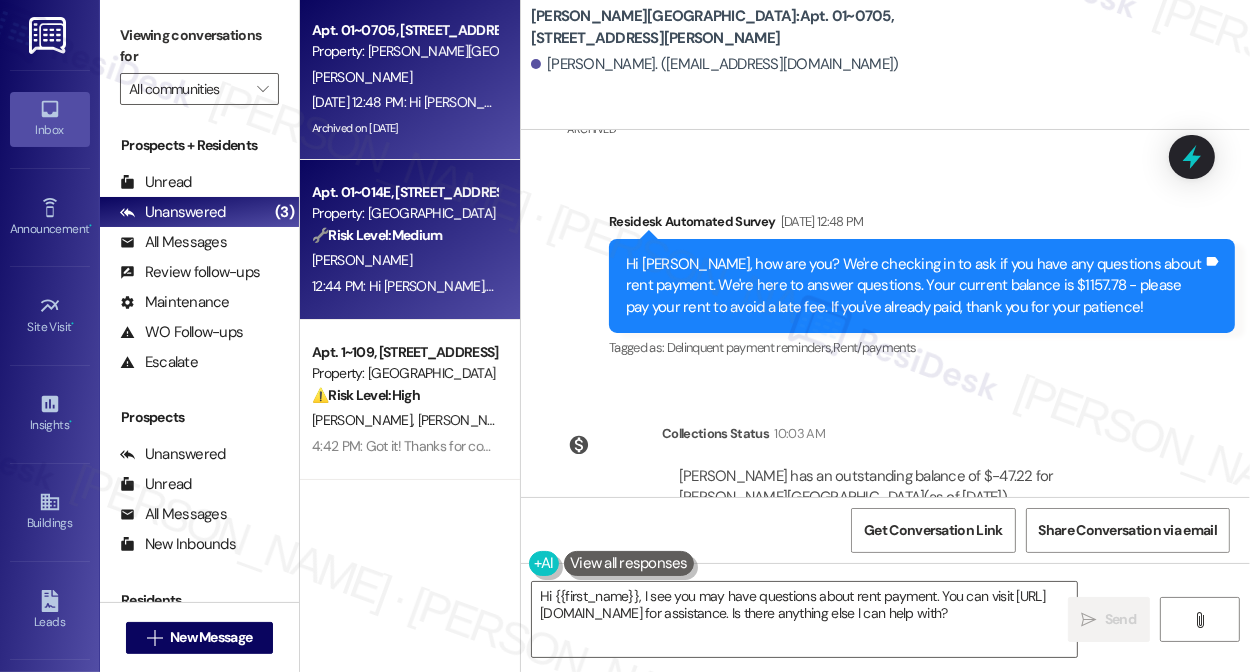 click on "🔧  Risk Level:  Medium" at bounding box center [377, 235] 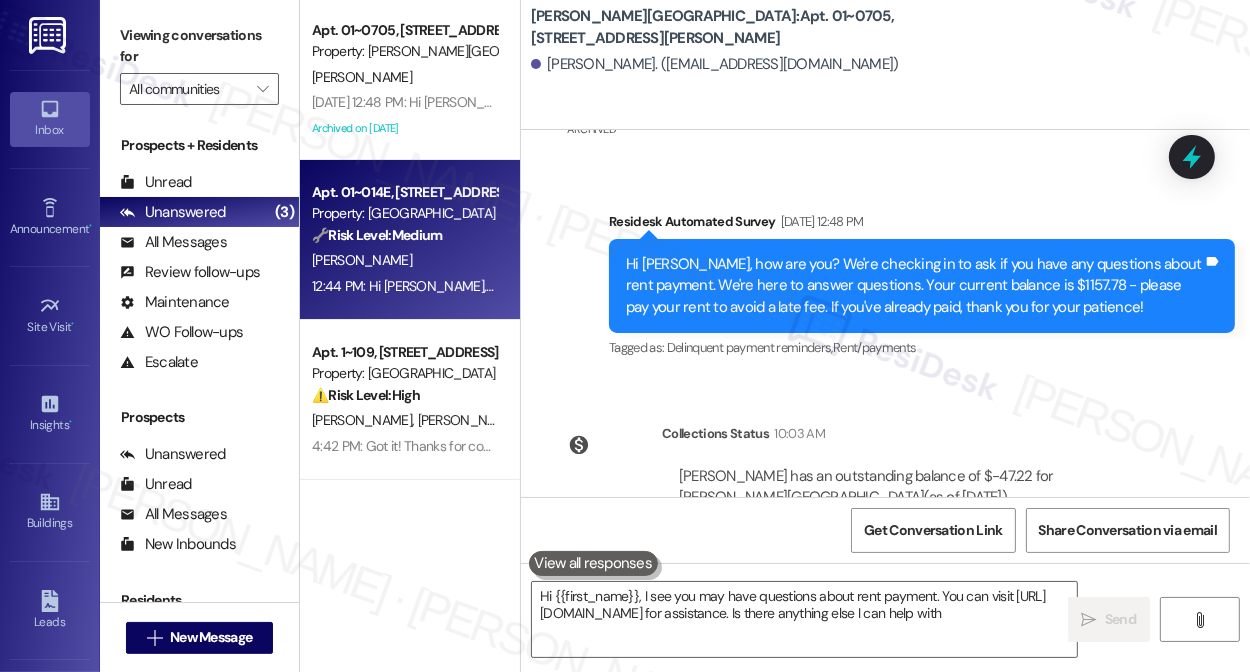 type on "Hi {{first_name}}, I see you may have questions about rent payment. You can visit [URL][DOMAIN_NAME] for assistance. Is there anything else I can help with?" 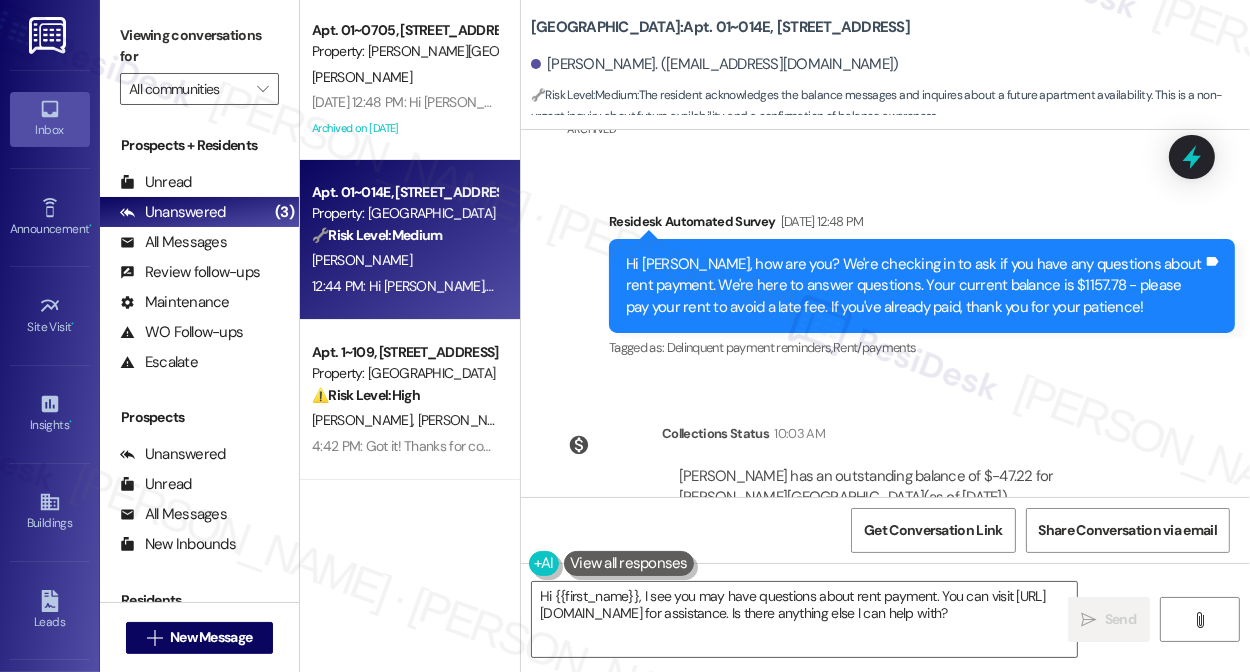 scroll, scrollTop: 1888, scrollLeft: 0, axis: vertical 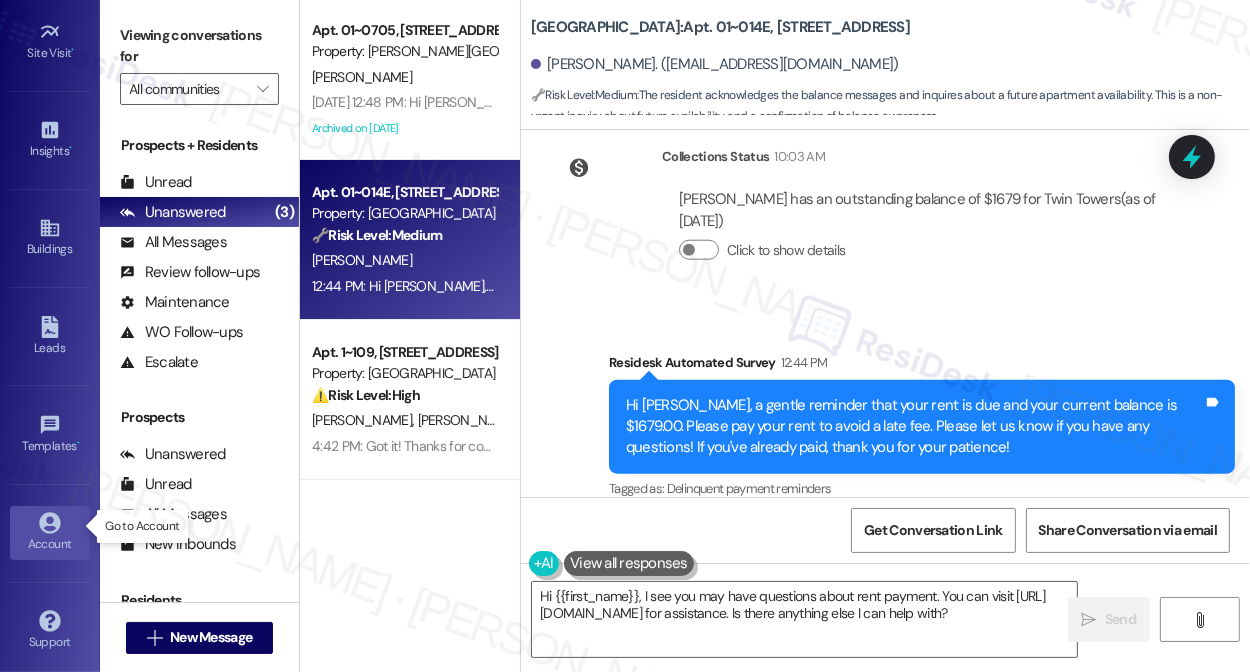 click 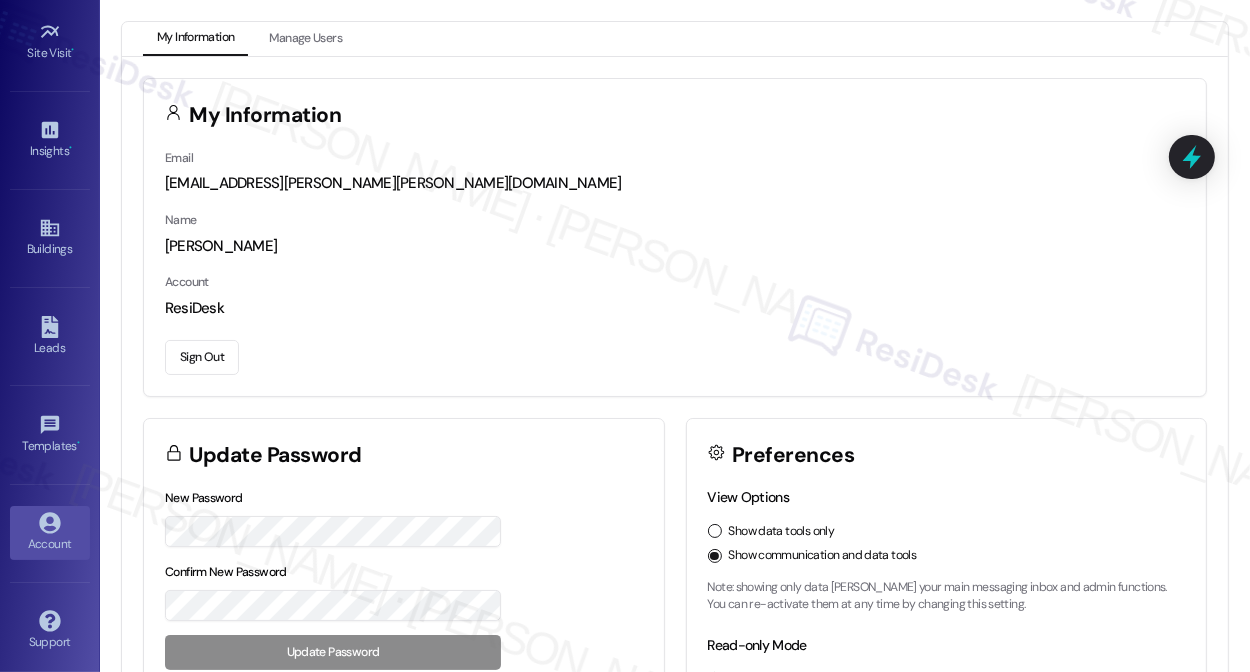 click on "Sign Out" at bounding box center [202, 357] 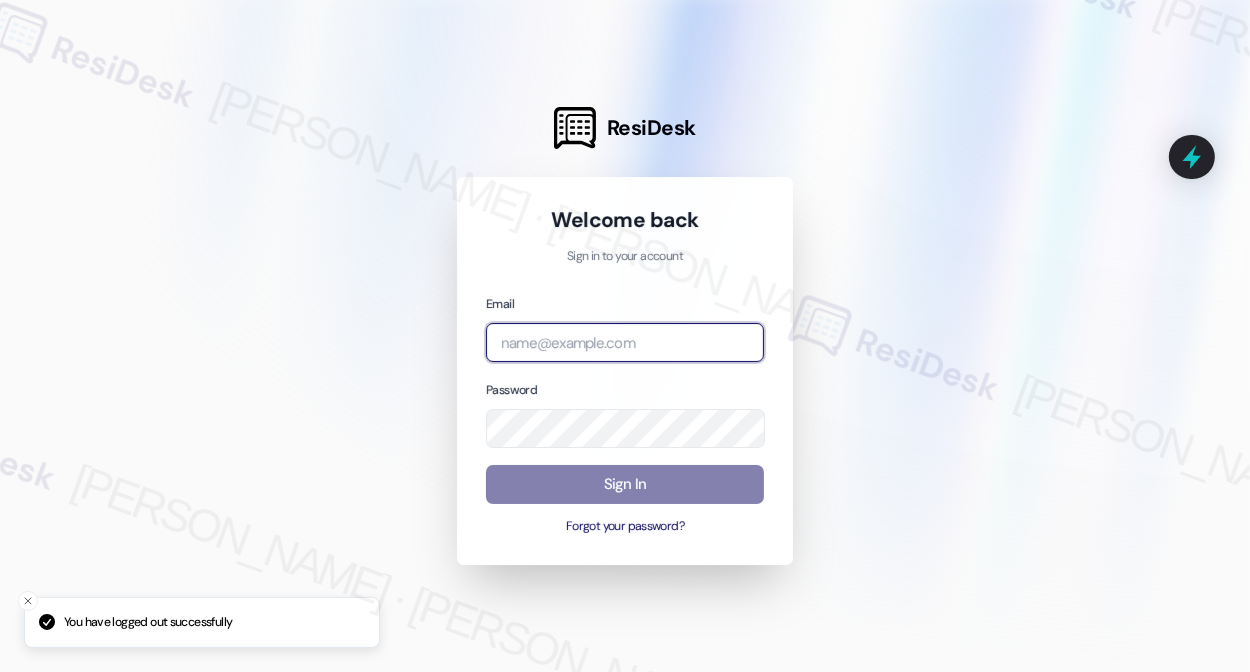 click at bounding box center (625, 342) 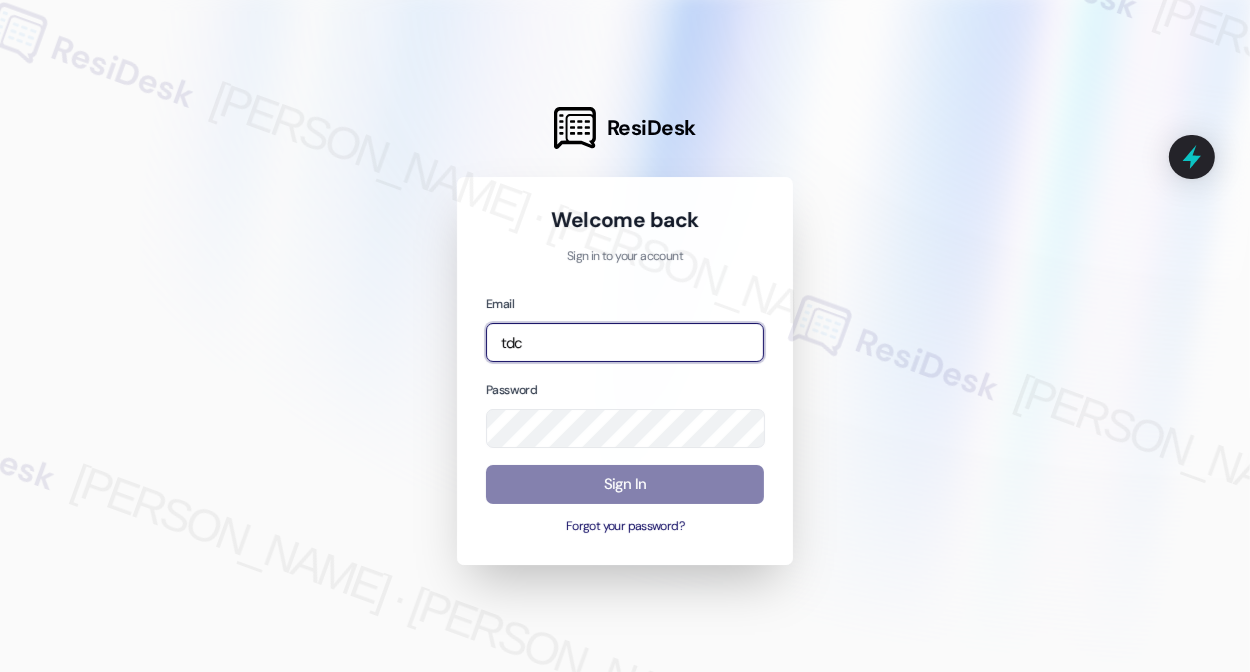 type on "automated-surveys-tdc_management-[PERSON_NAME].[PERSON_NAME]@tdc_[DOMAIN_NAME]" 